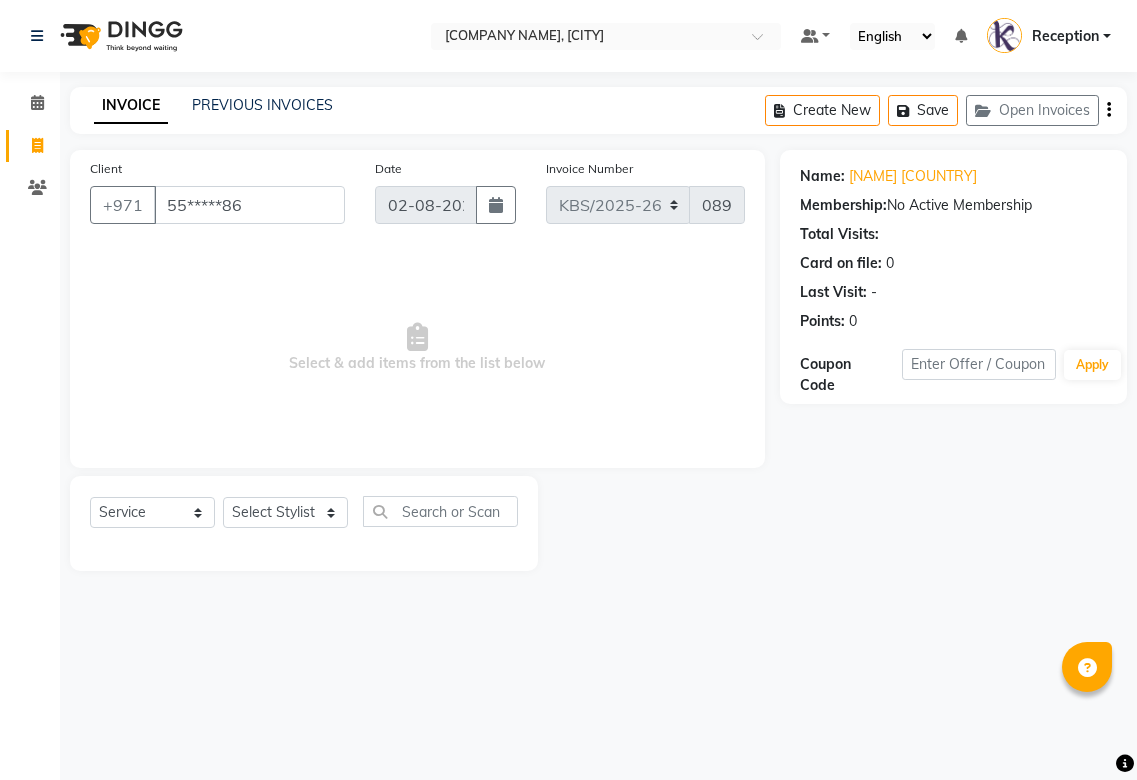 select on "service" 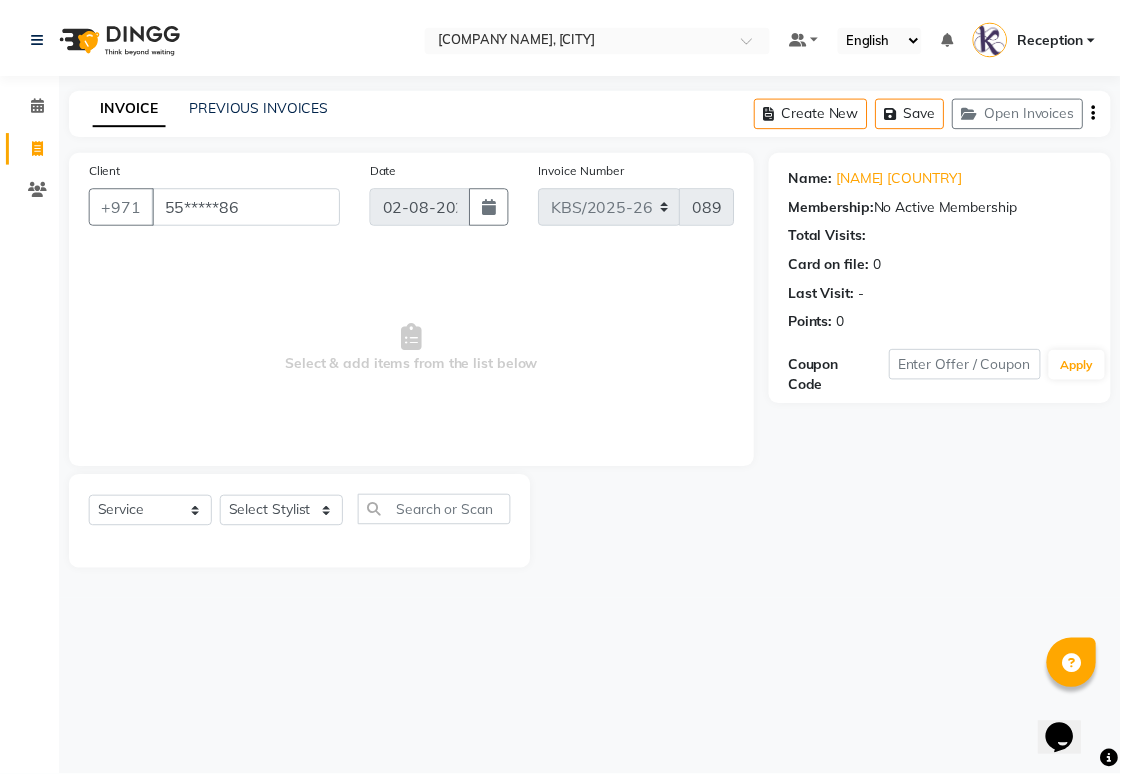 scroll, scrollTop: 0, scrollLeft: 0, axis: both 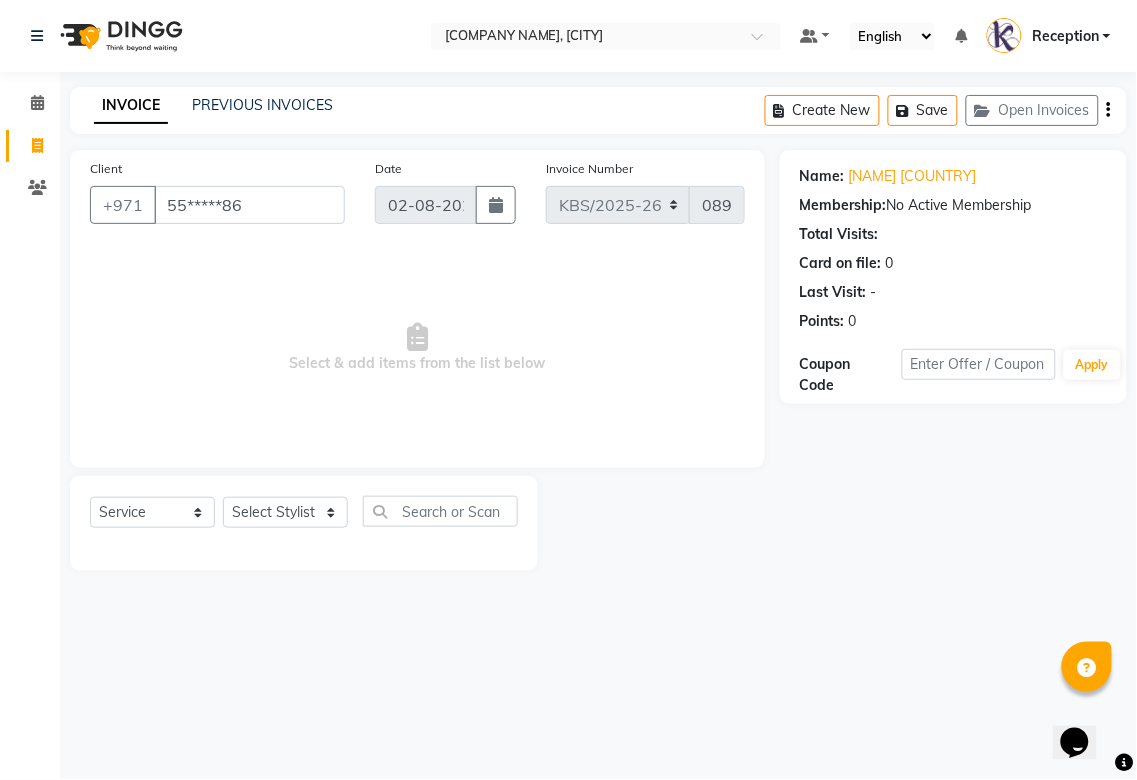select on "58527" 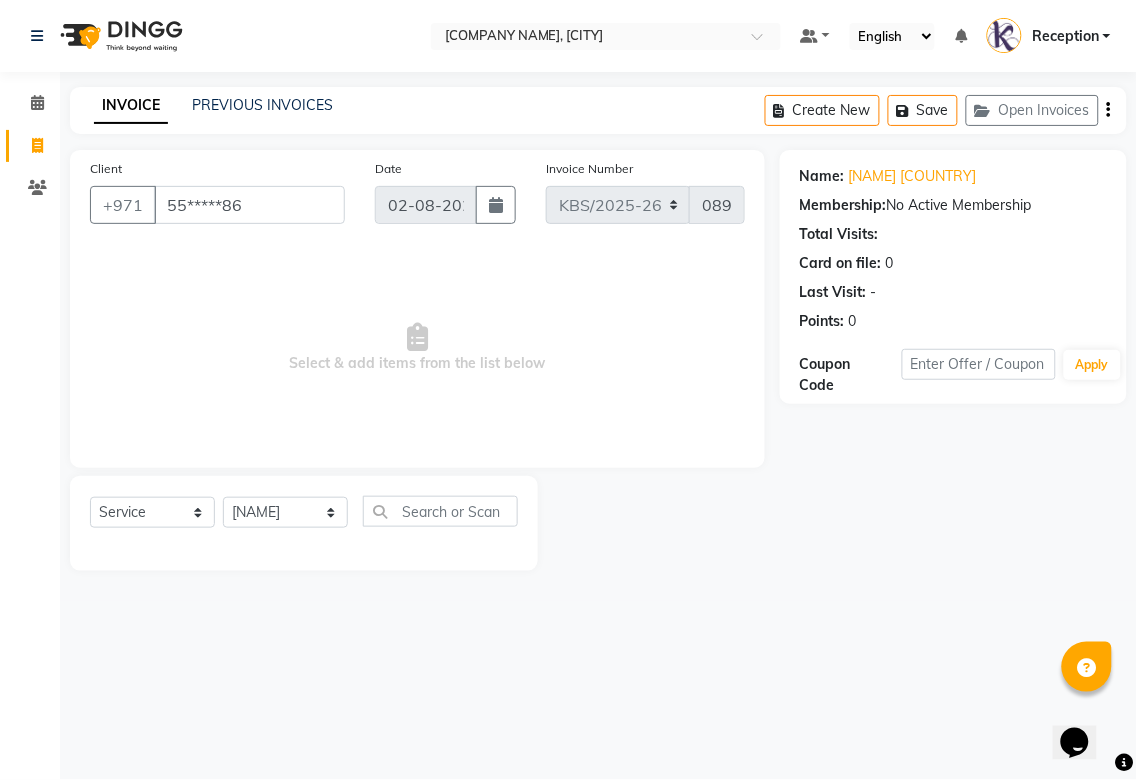 click on "Select Stylist [NAME] [NAME] Reception [NAME] [NAME]" 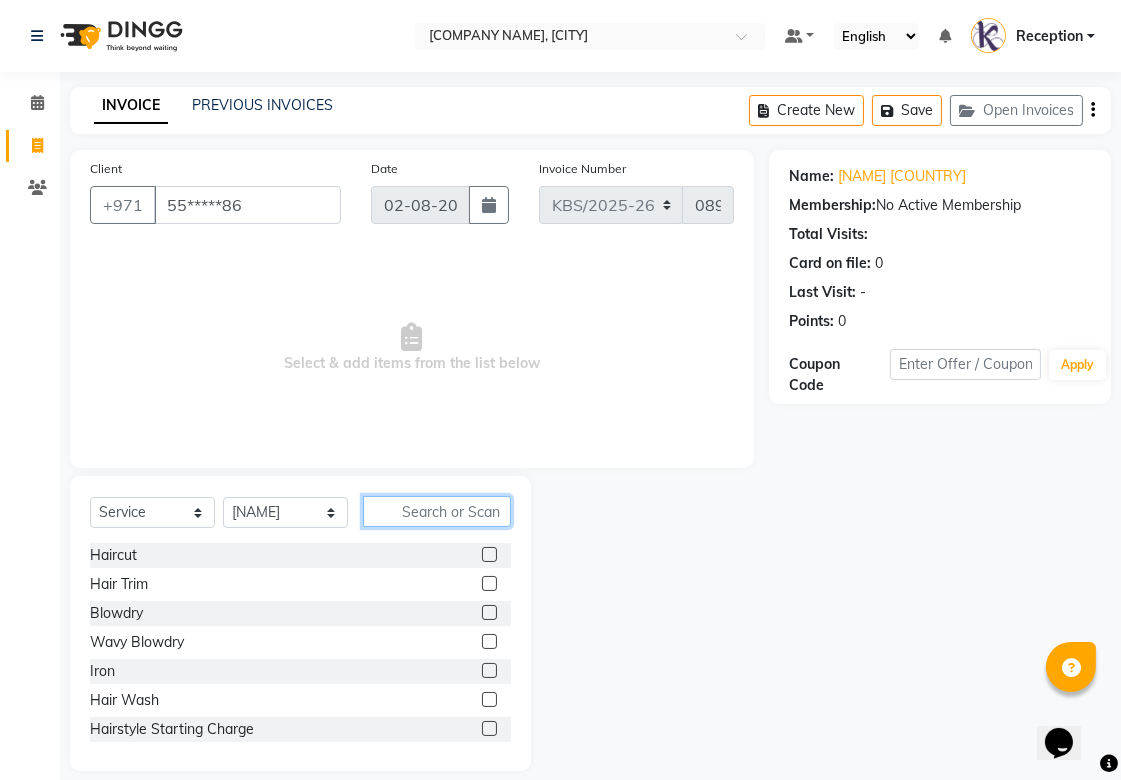 click 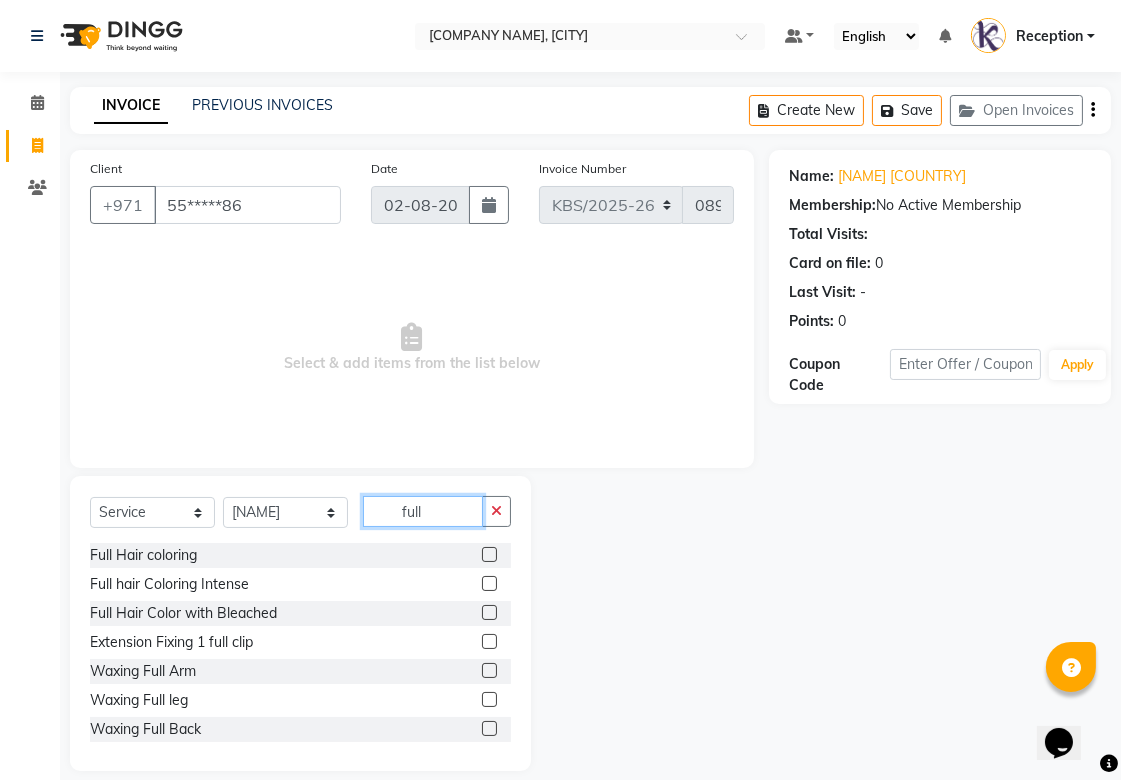 type on "full" 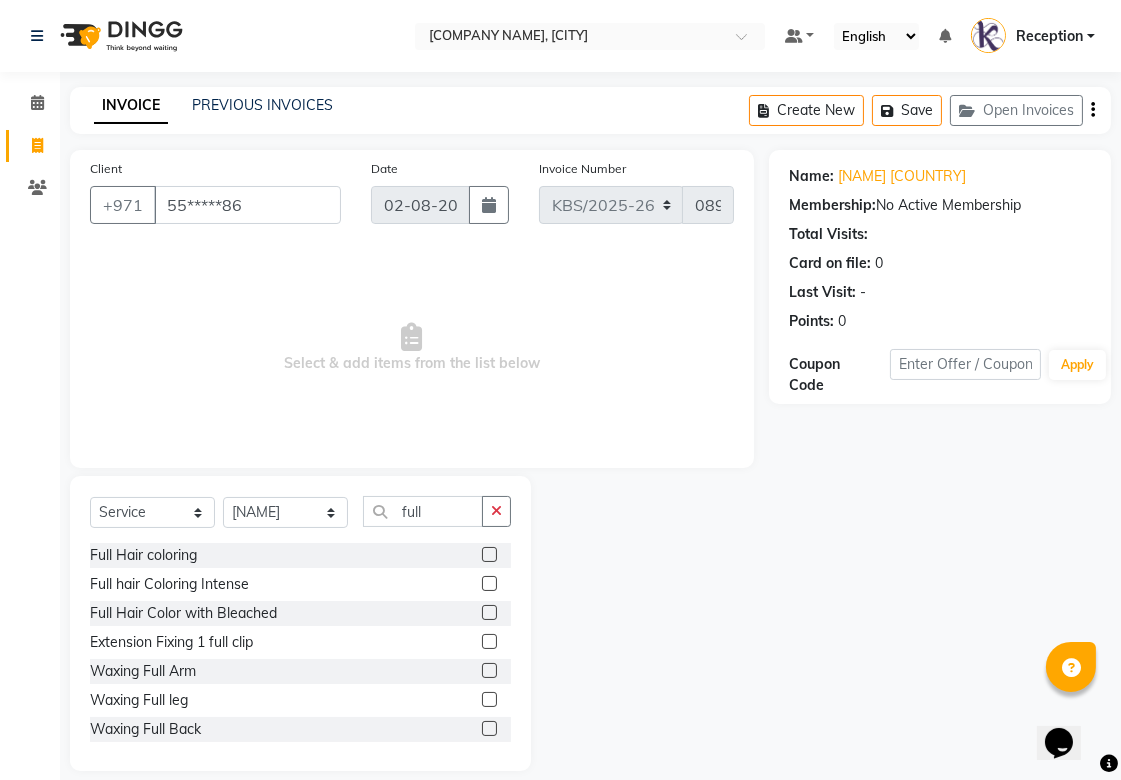 click 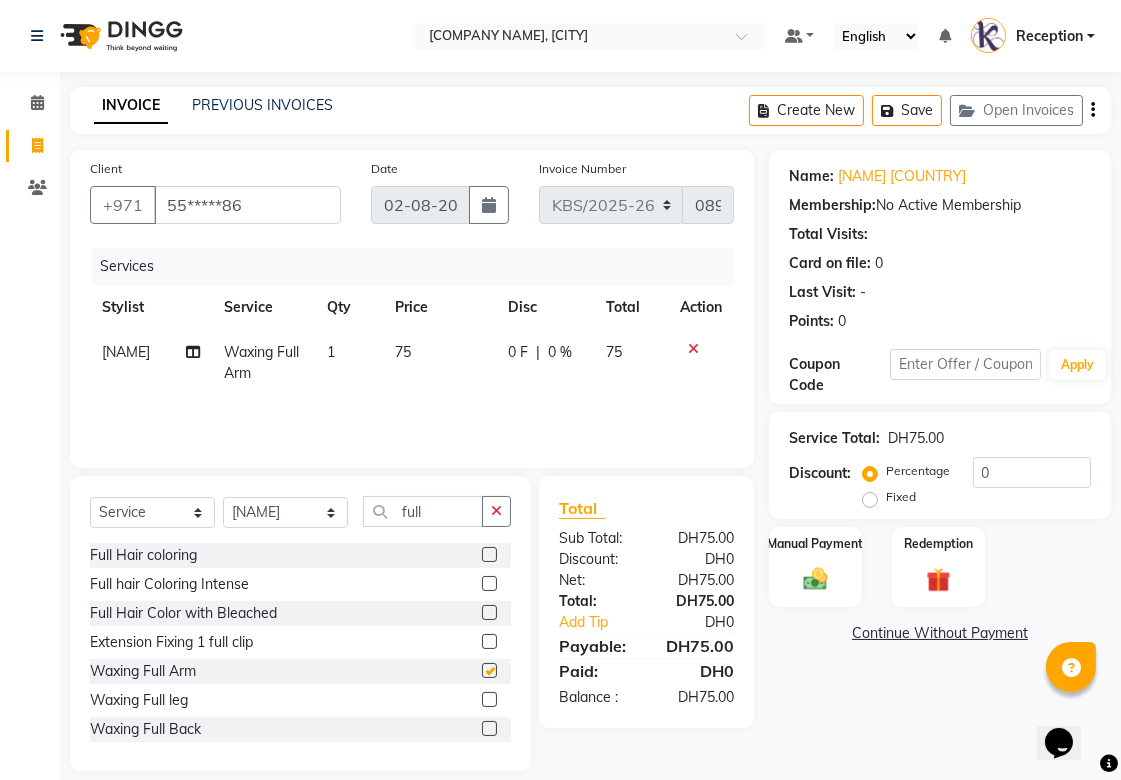 checkbox on "false" 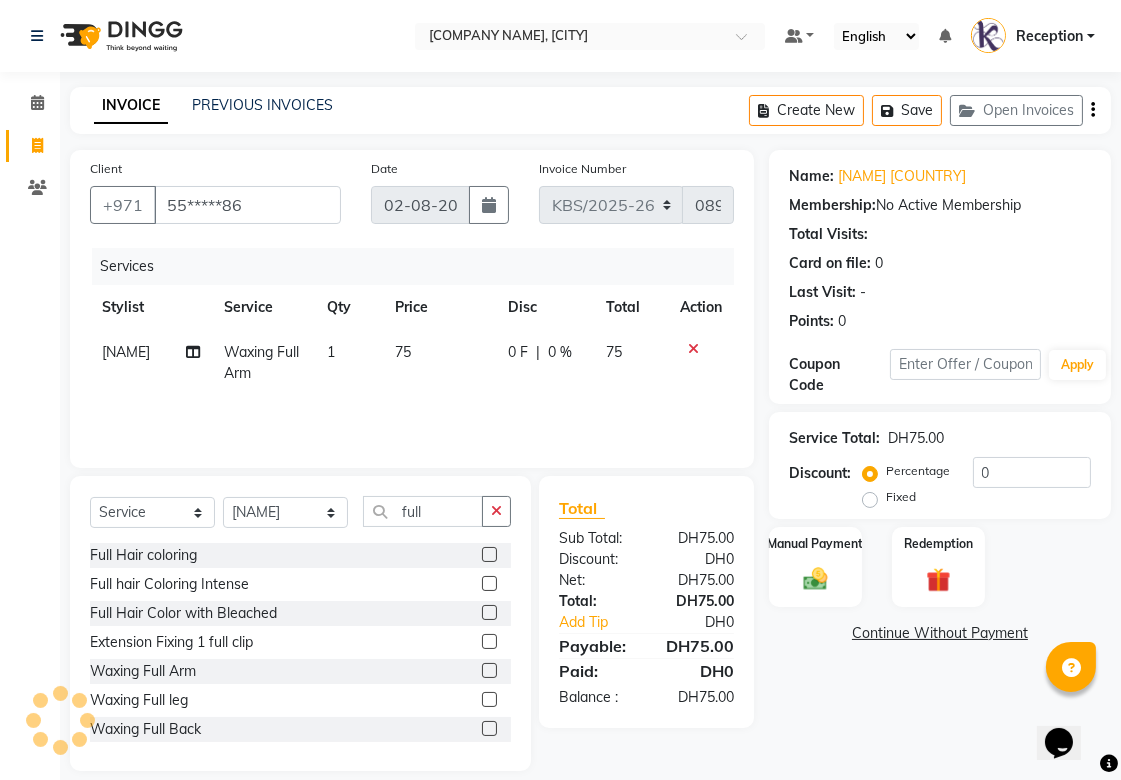 click 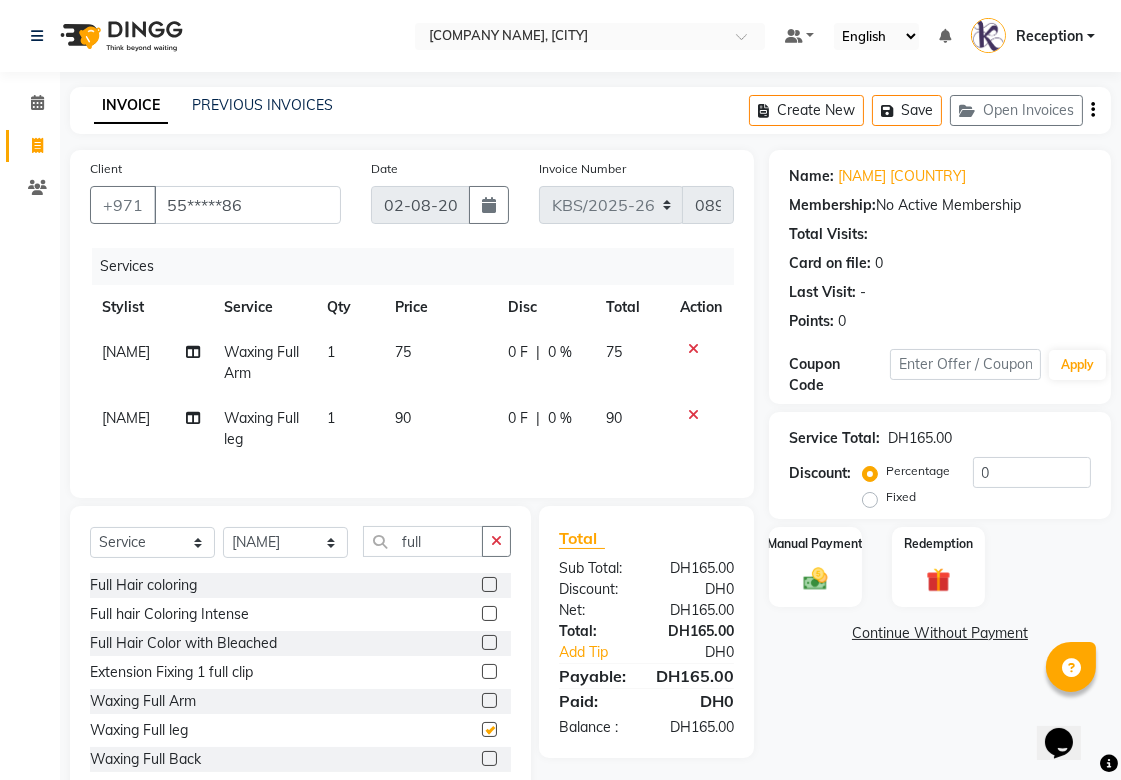 checkbox on "false" 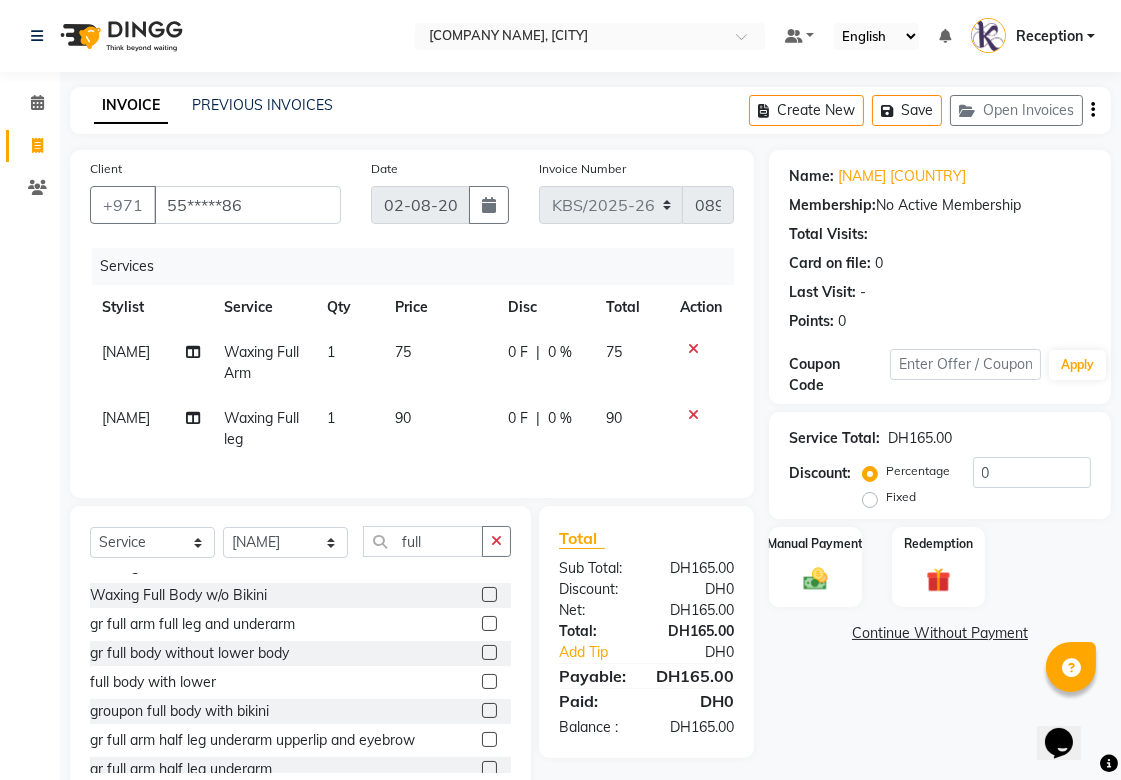 scroll, scrollTop: 321, scrollLeft: 0, axis: vertical 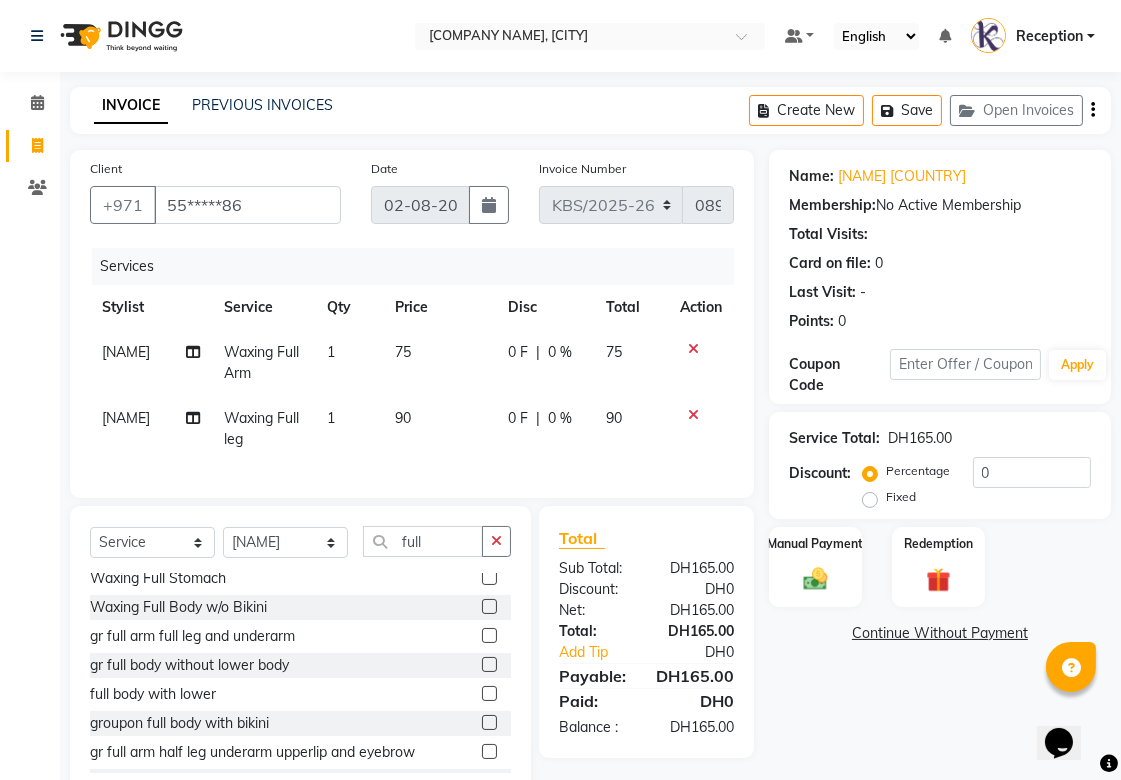 click on "Select Service Product Membership Package Voucher Prepaid Gift Card Select Stylist [NAME] [NAME] Reception [NAME] [NAME] full Full Hair coloring Full hair Coloring Intense Full Hair Color with Bleached Extension Fixing 1 full clip Waxing Full Arm Waxing Full leg Waxing Full Back Waxing Full Stomach Waxing Full Body w/o Bikini gr full arm full leg and underarm gr full body without lower body full body with lower groupon full body with bikini gr full arm half leg underarm upperlip and eyebrow gr full arm half leg underarm full face wax Threading Full Face Relaxing Full Body Massage (1hr)" 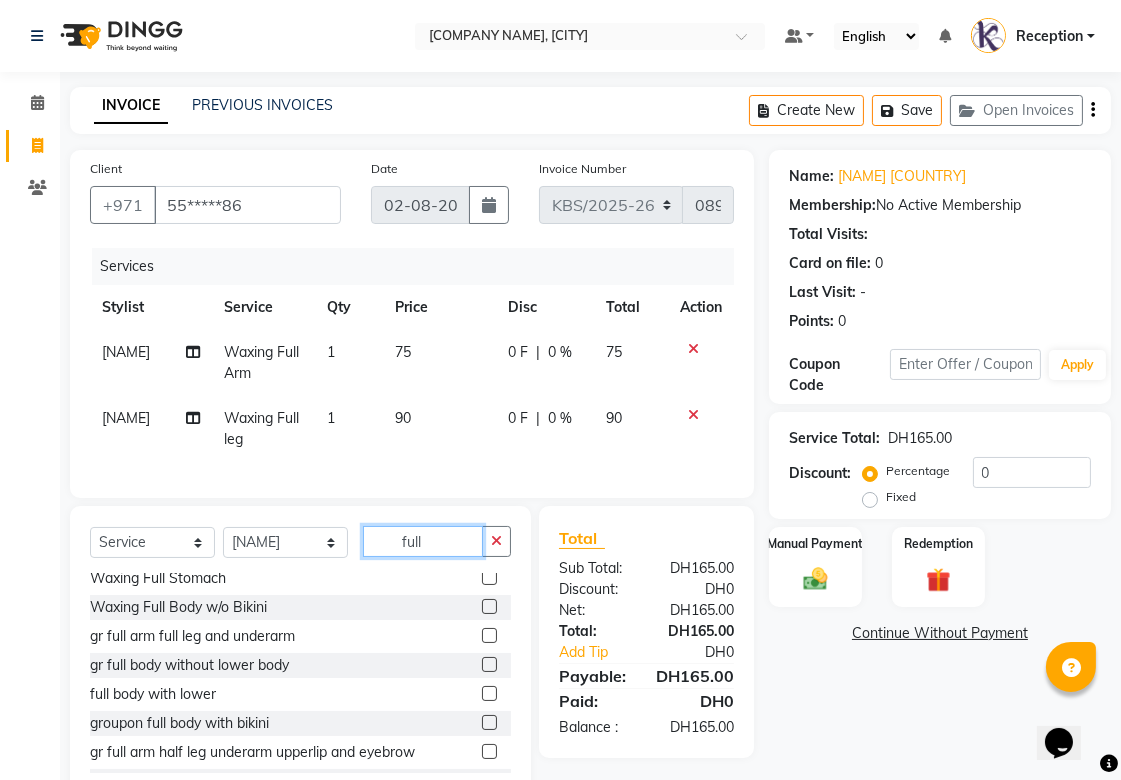 click on "full" 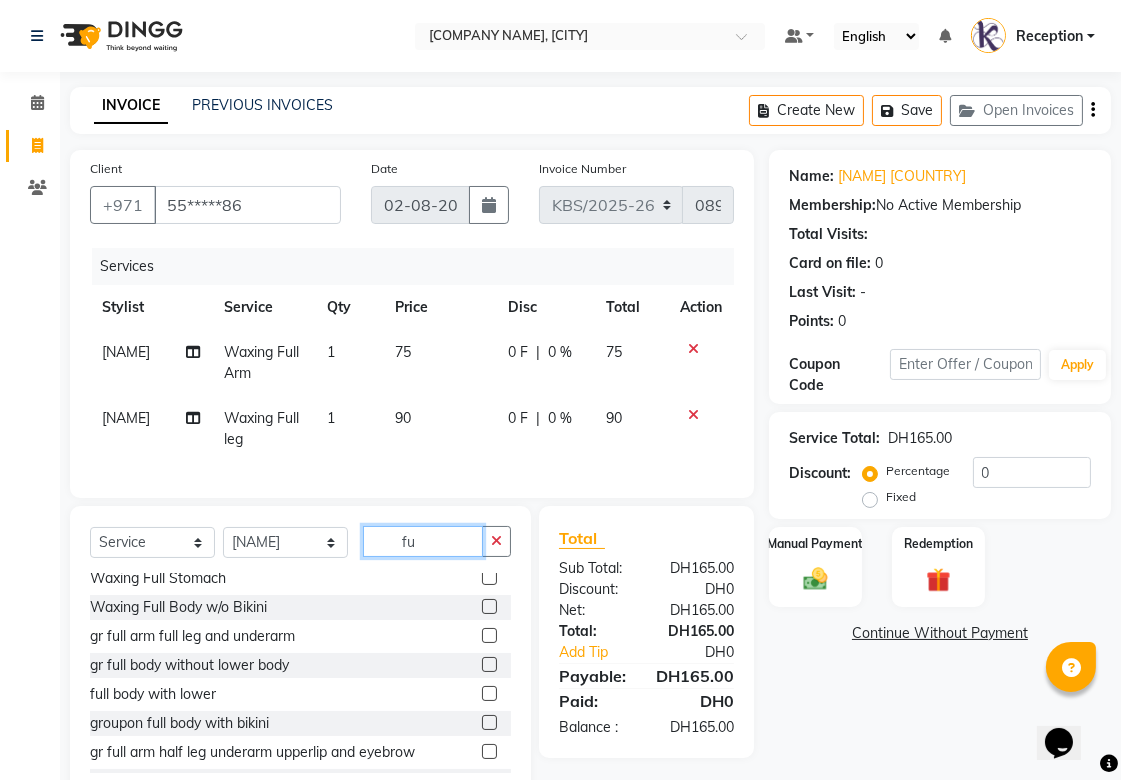 type on "f" 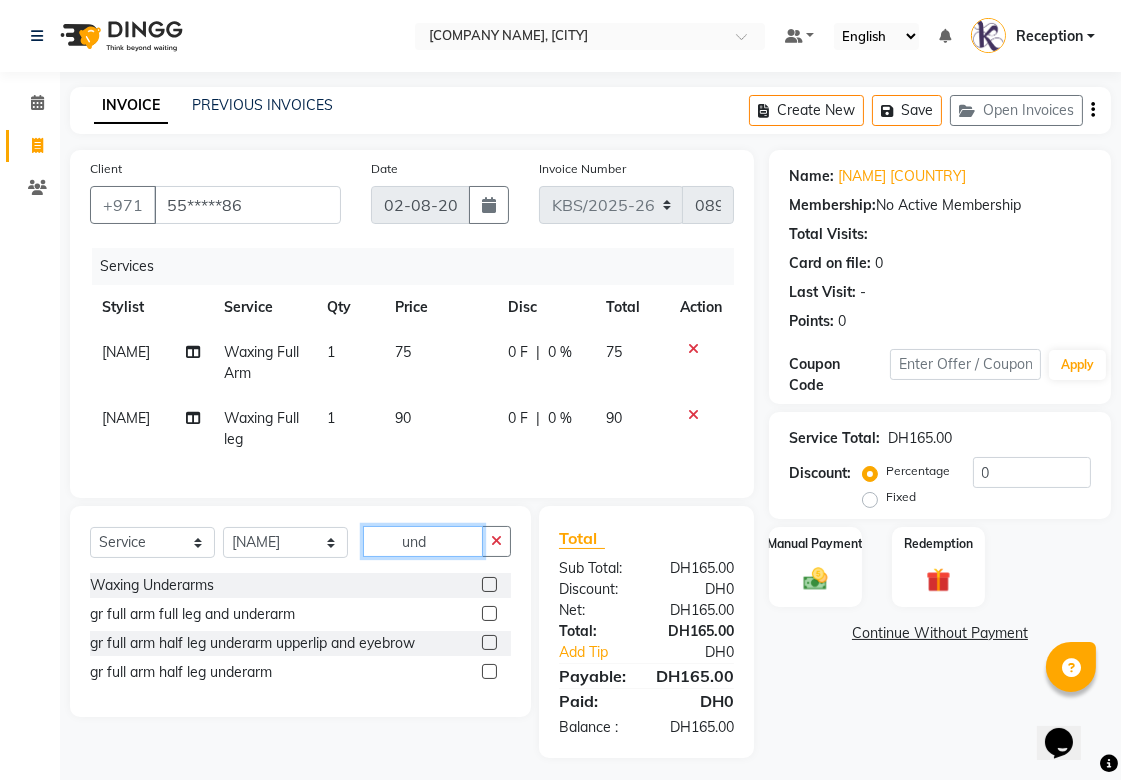 scroll, scrollTop: 0, scrollLeft: 0, axis: both 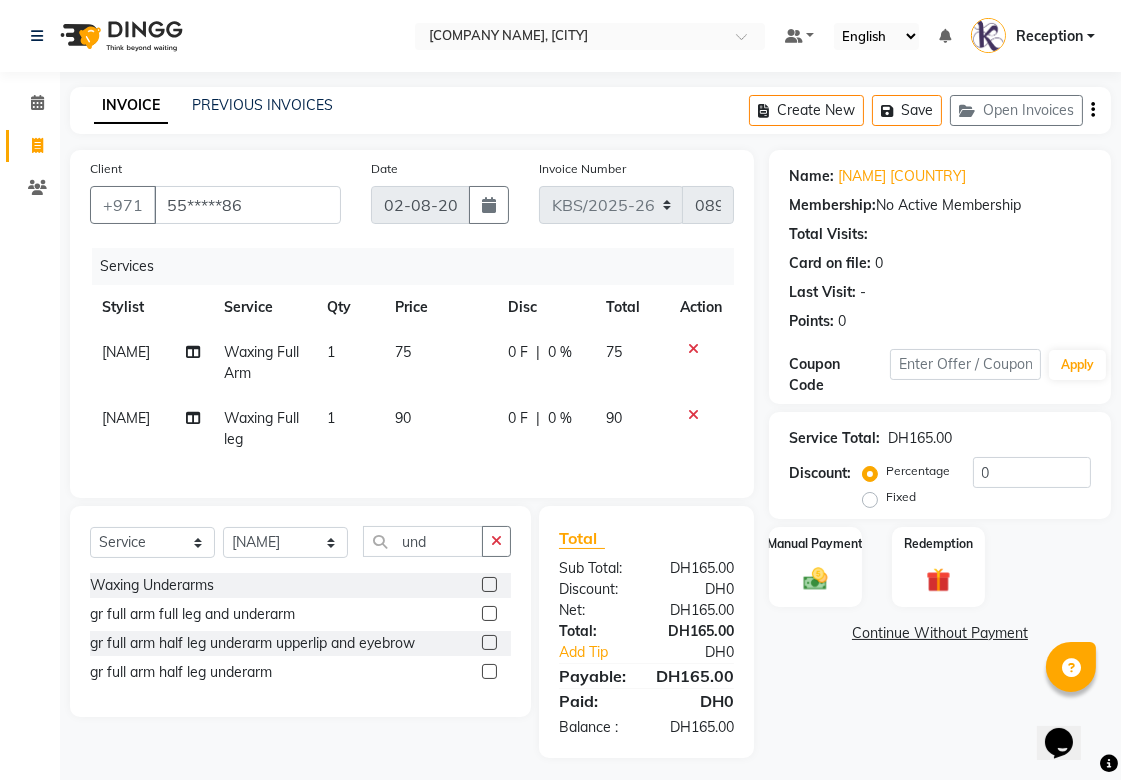 click 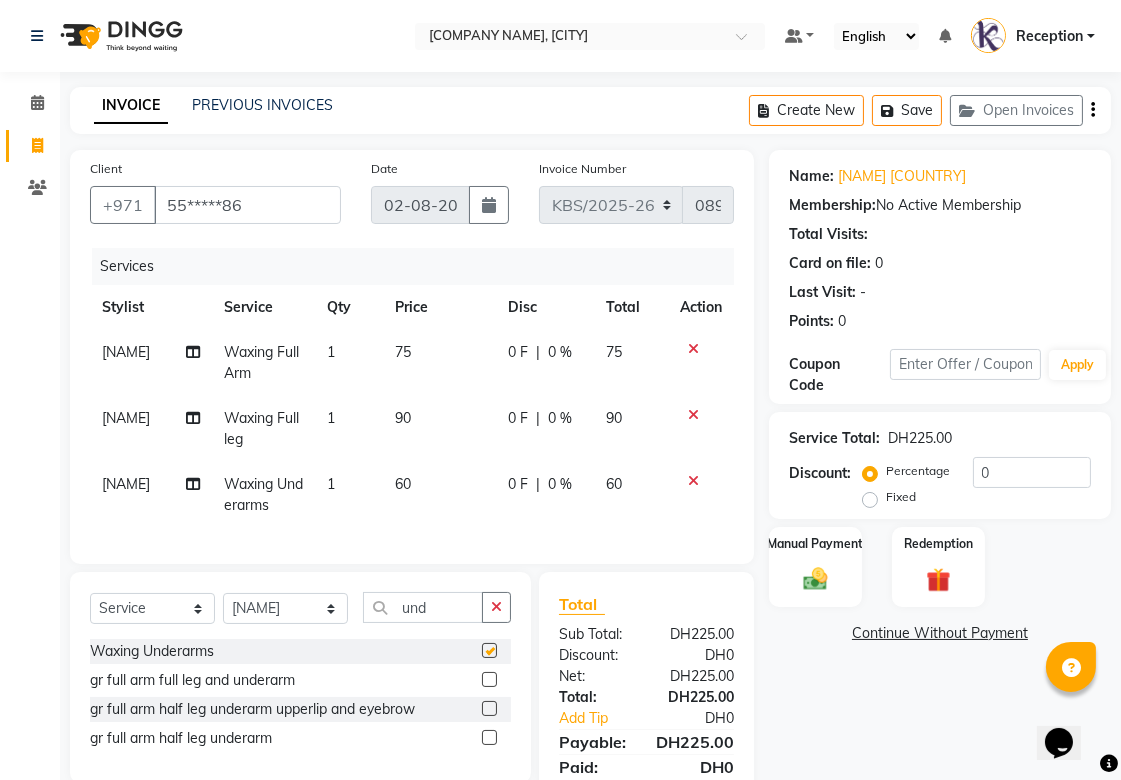 checkbox on "false" 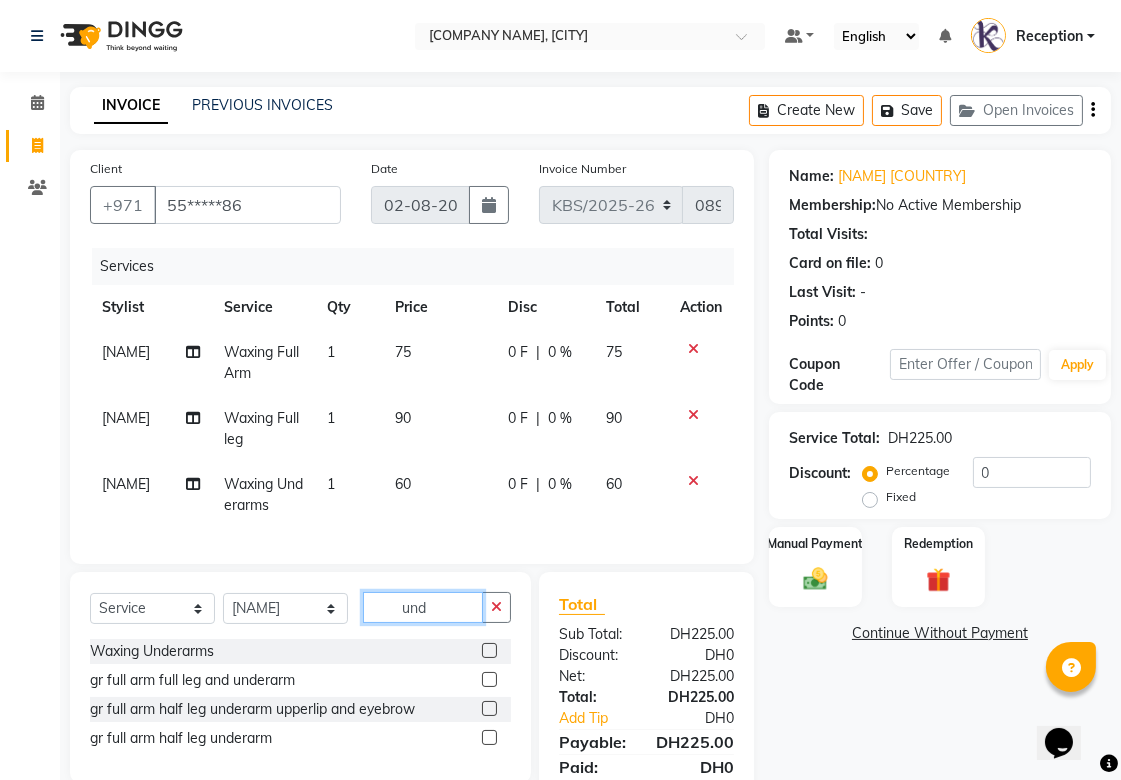 drag, startPoint x: 444, startPoint y: 615, endPoint x: 363, endPoint y: 637, distance: 83.9345 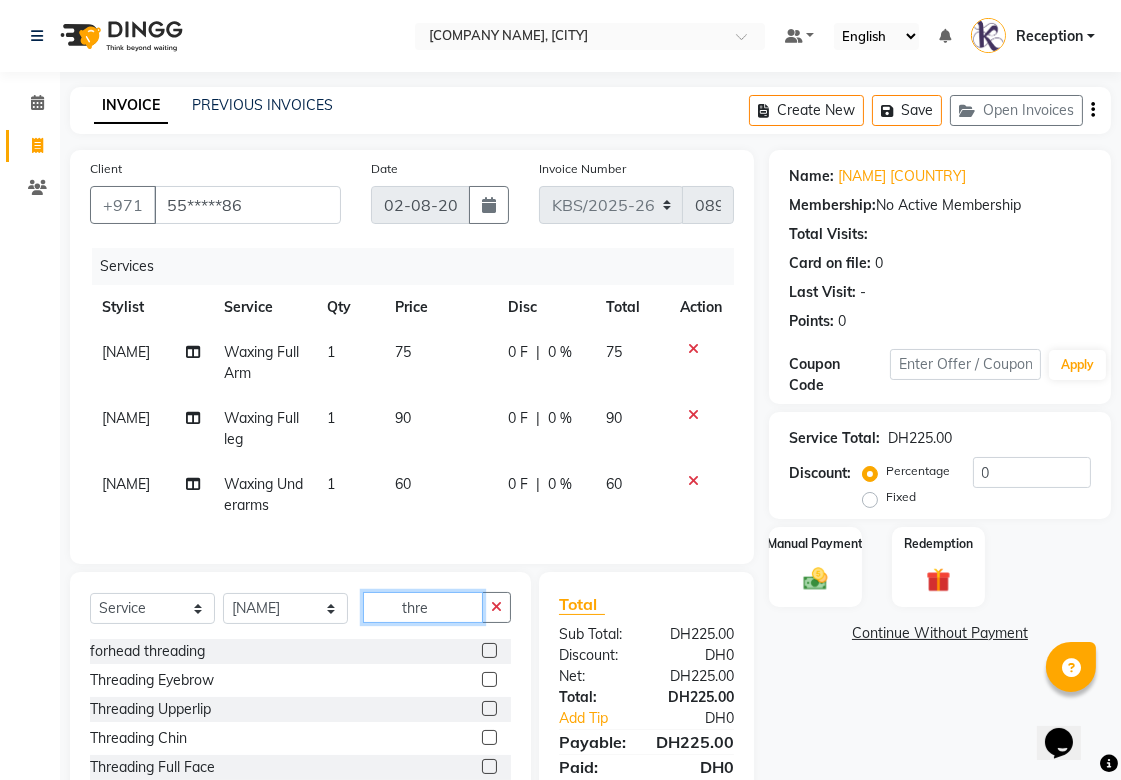 type on "thre" 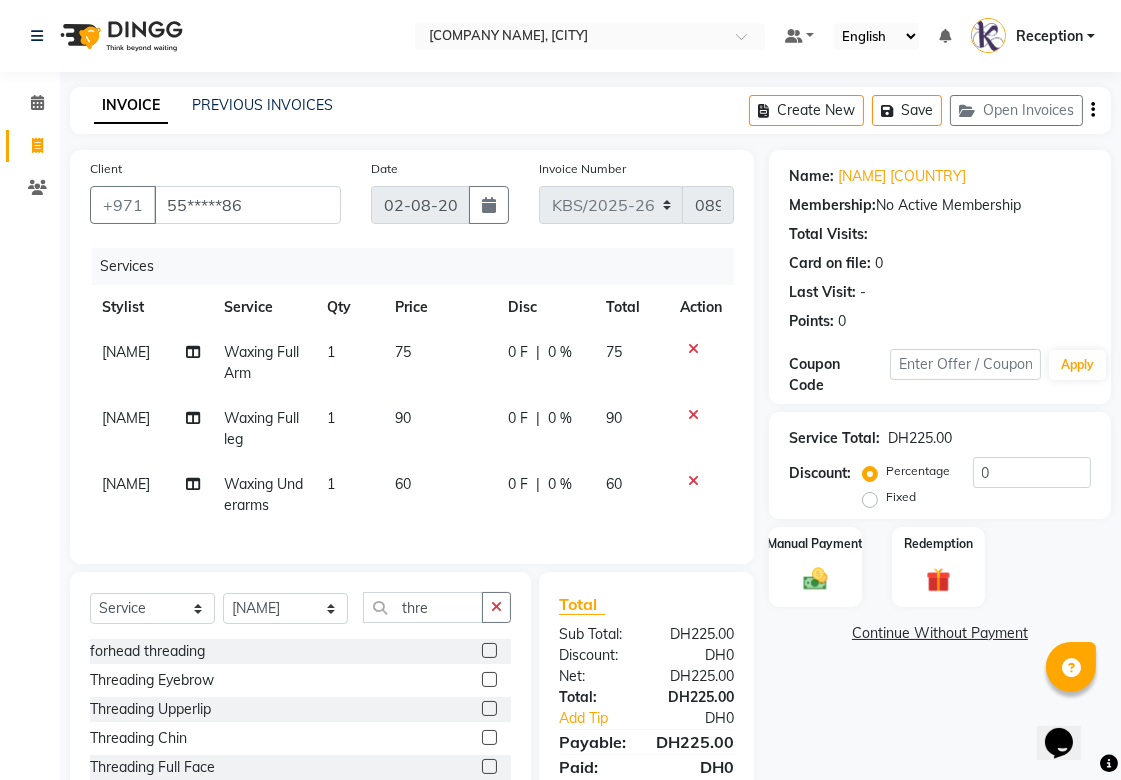 click 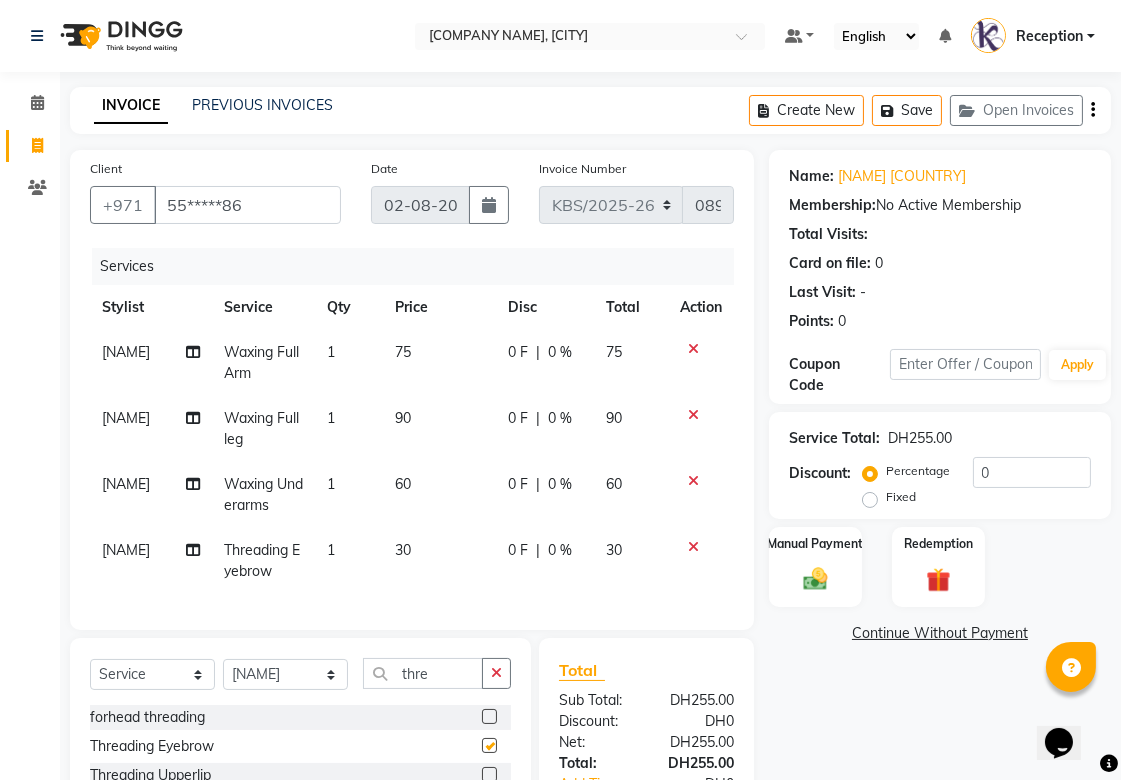checkbox on "false" 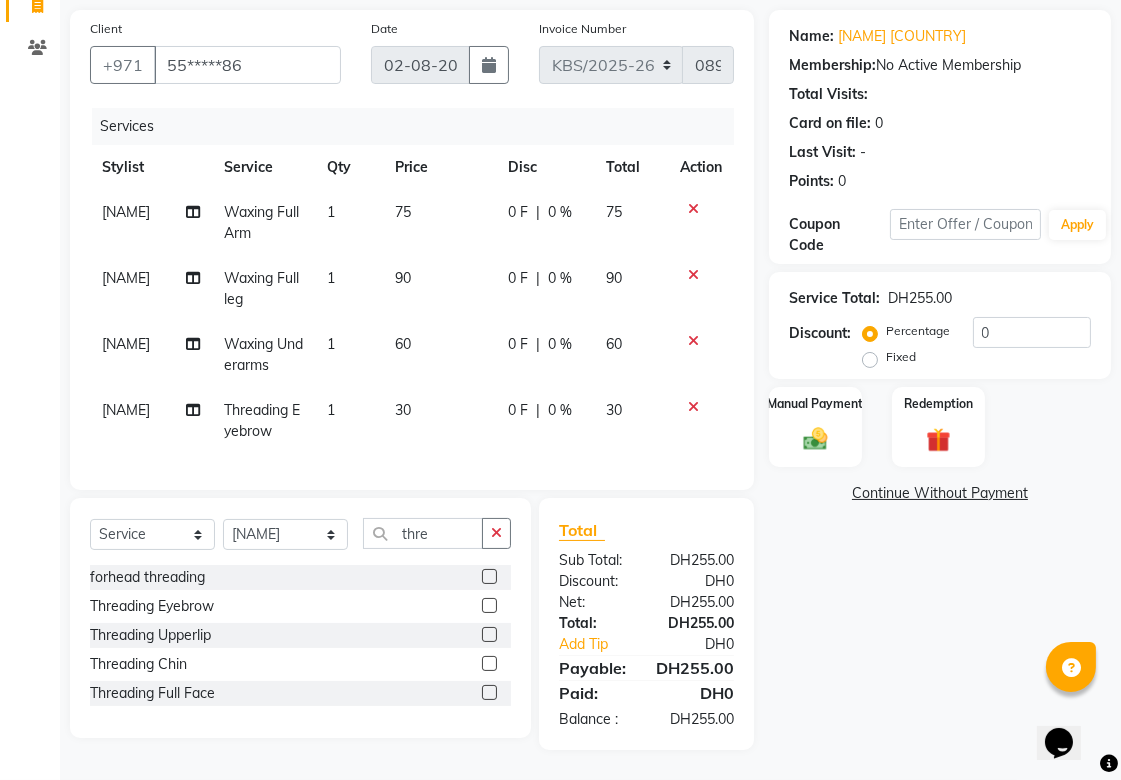 scroll, scrollTop: 156, scrollLeft: 0, axis: vertical 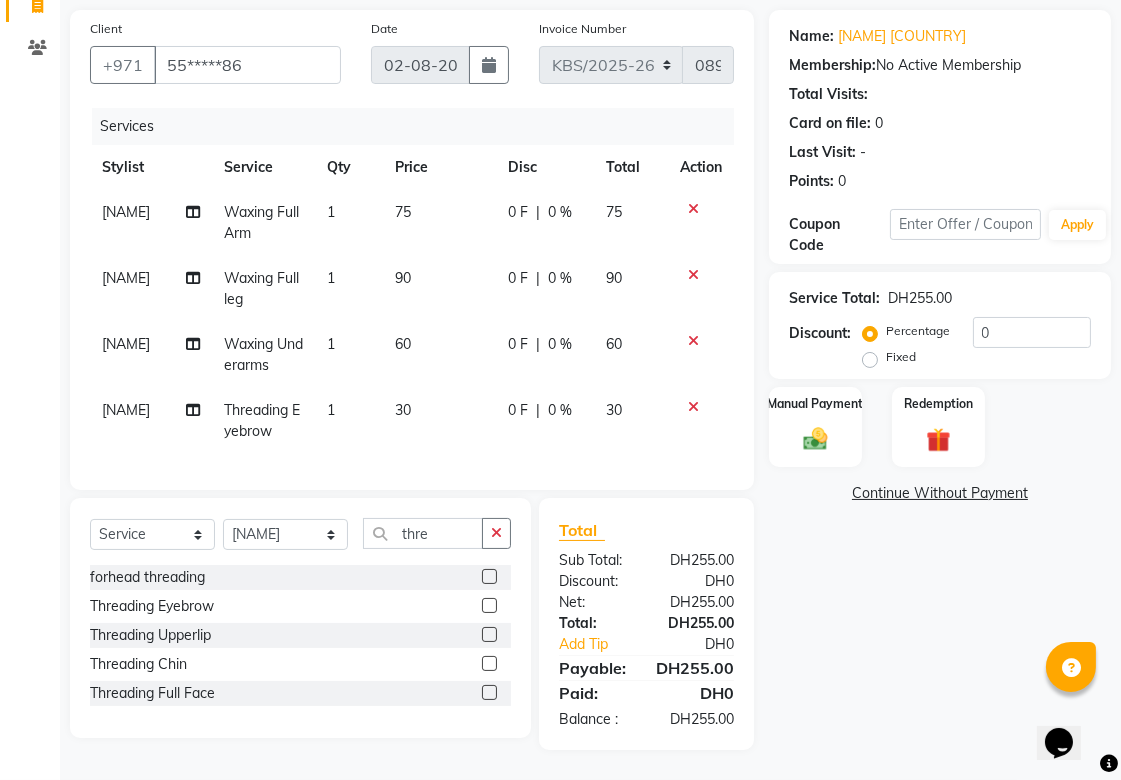 click 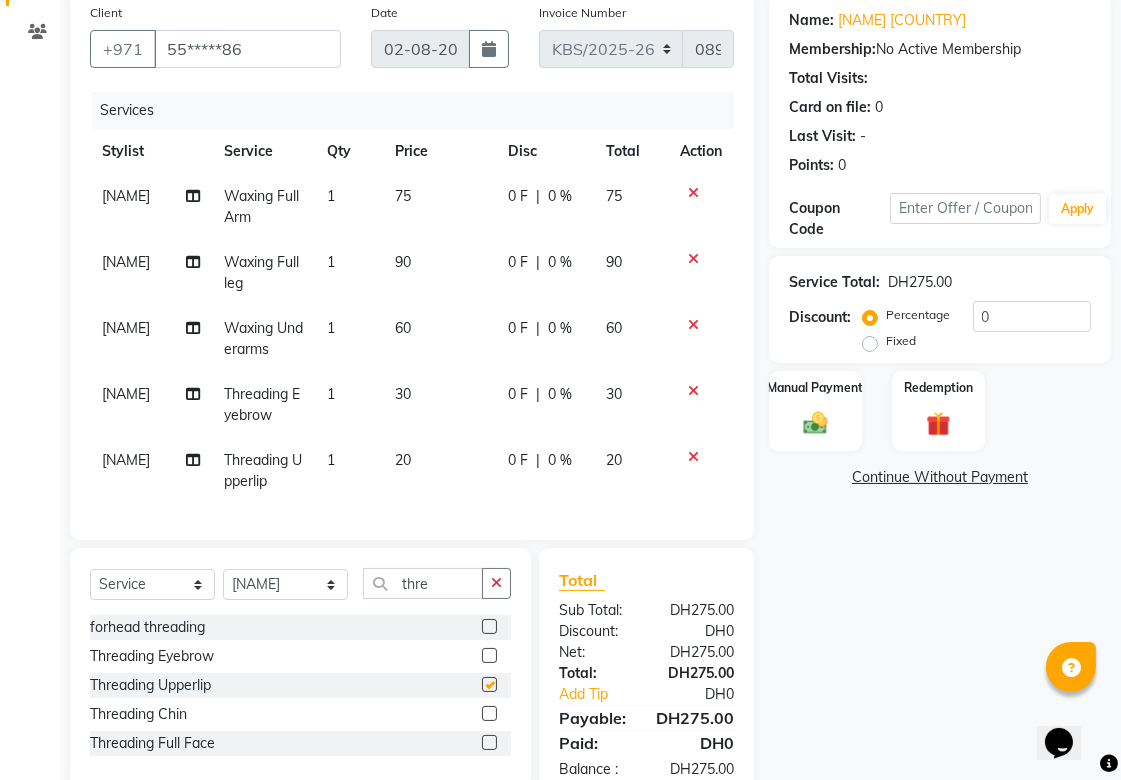 checkbox on "false" 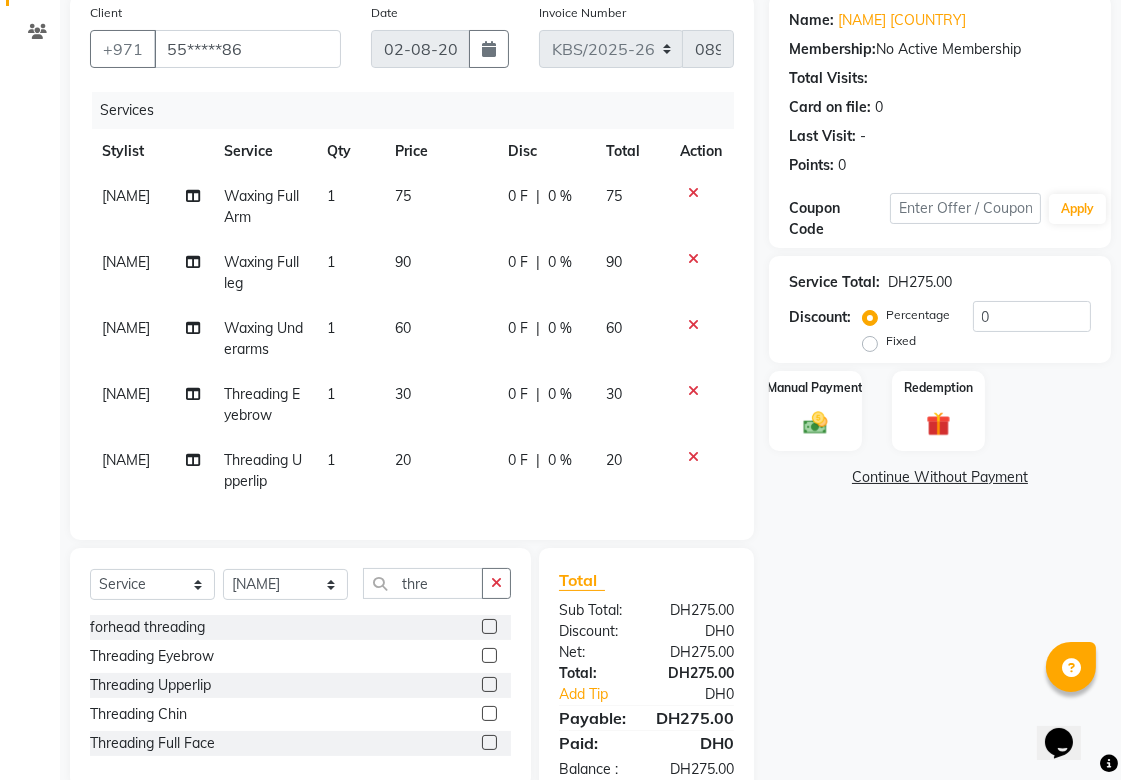 click on "Name: [NAME] Membership: No Active Membership Total Visits: Card on file: 0 Last Visit: - Points: 0 Coupon Code Apply Service Total: DH275.00 Discount: Percentage Fixed 0 Manual Payment Redemption Continue Without Payment" 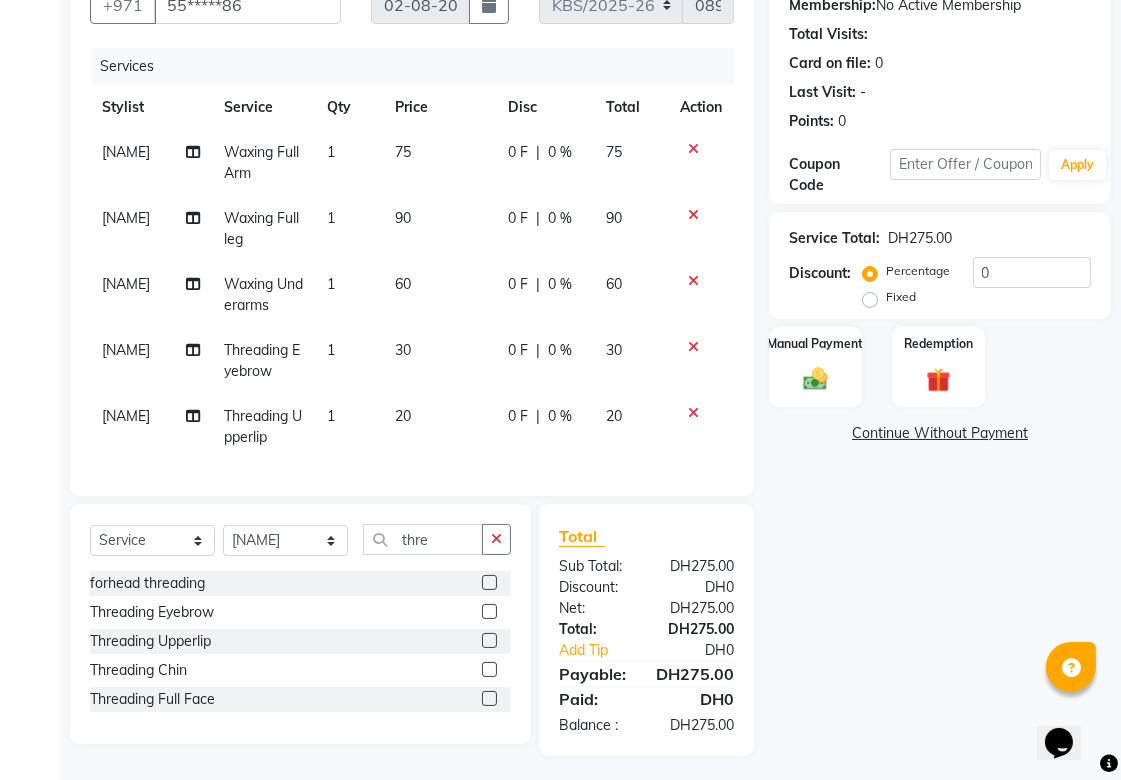 scroll, scrollTop: 223, scrollLeft: 0, axis: vertical 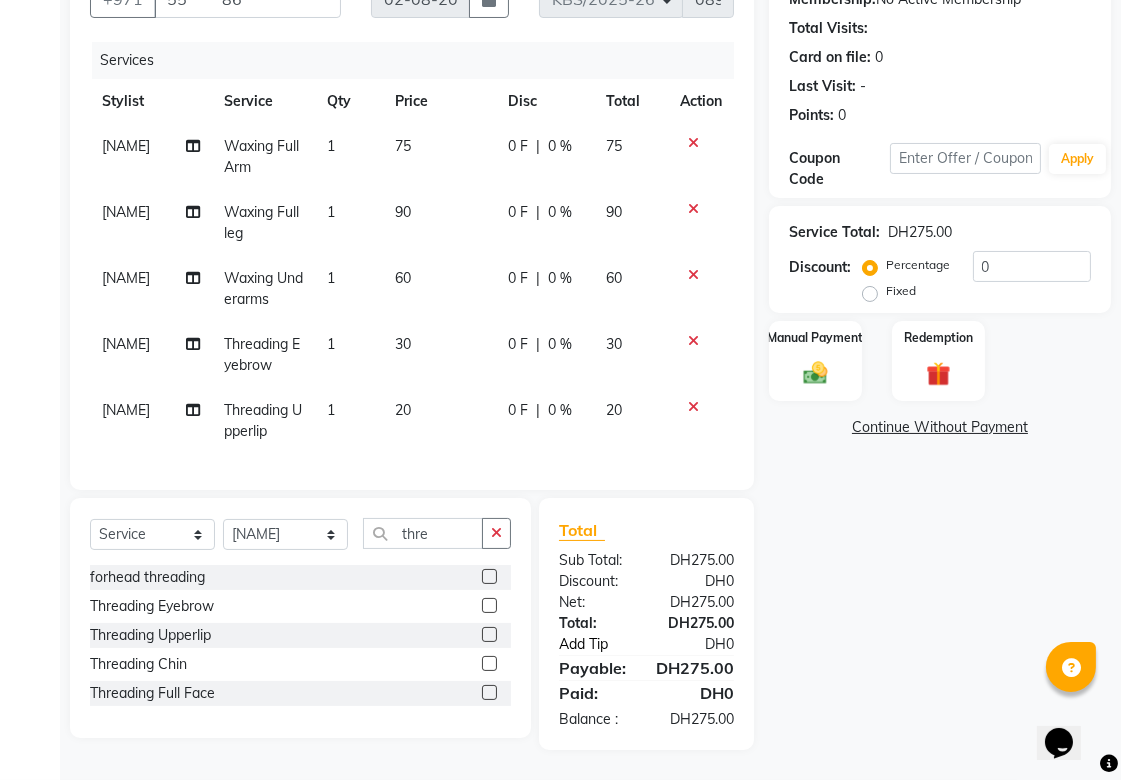 click on "Add Tip" 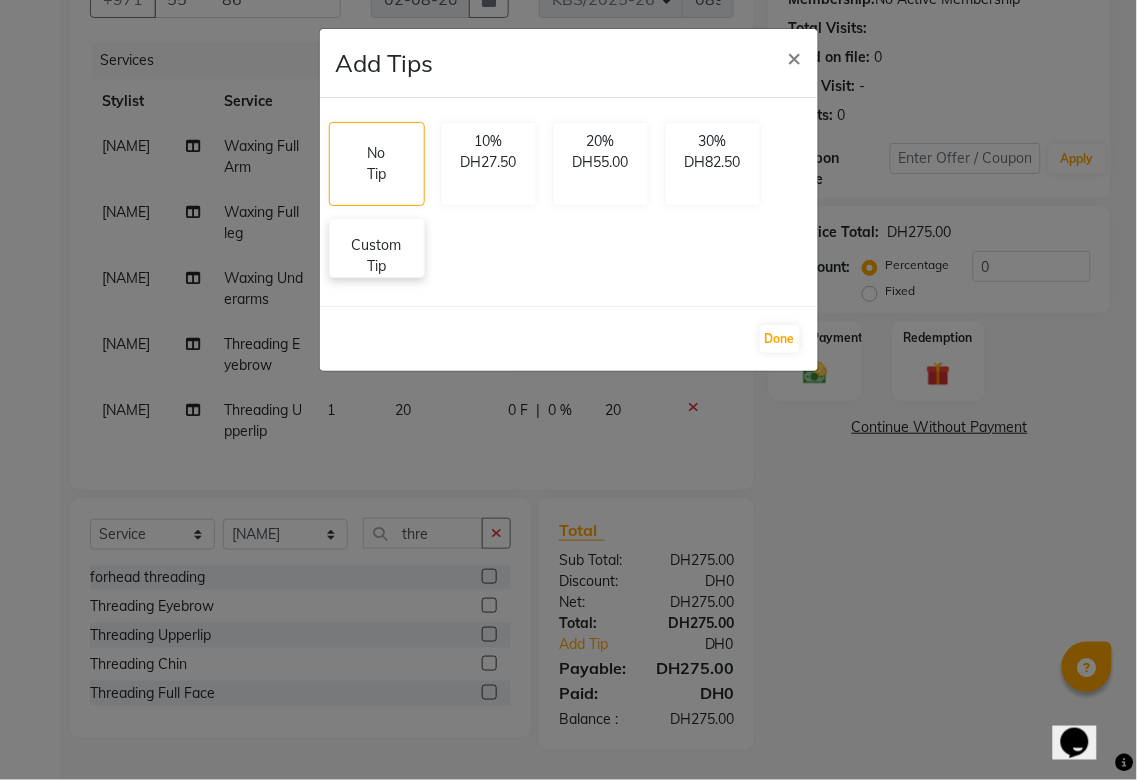click on "Custom Tip" 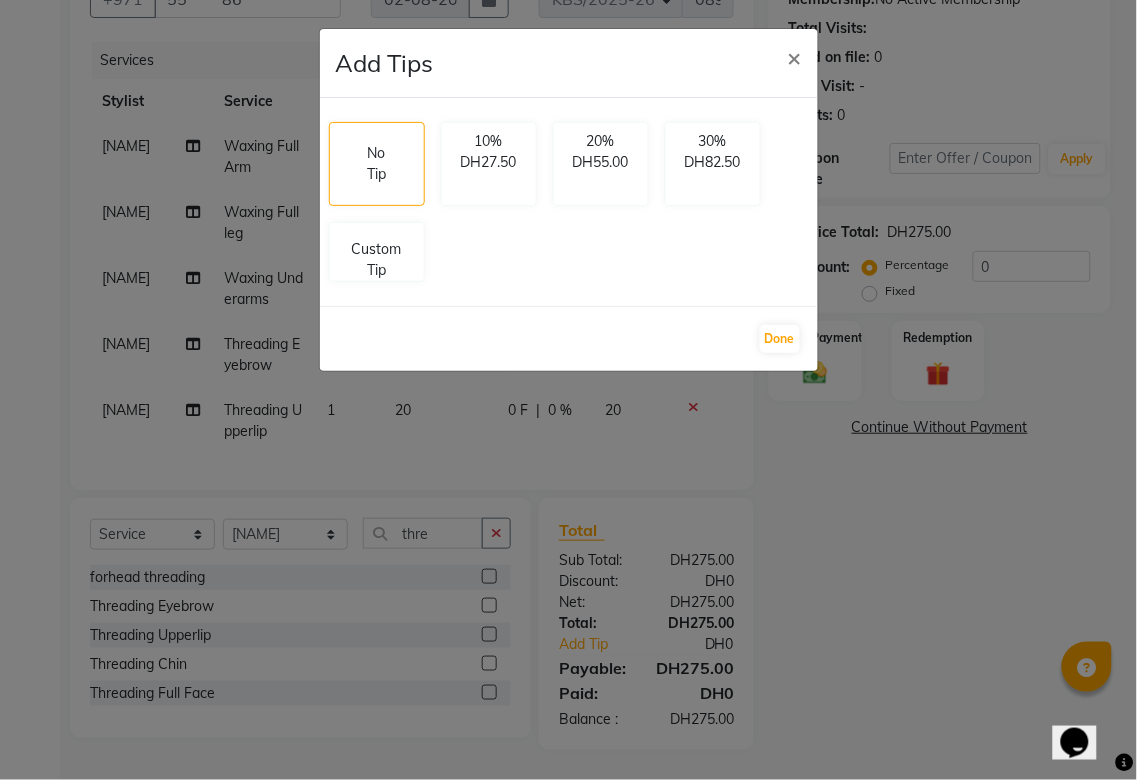 select on "58527" 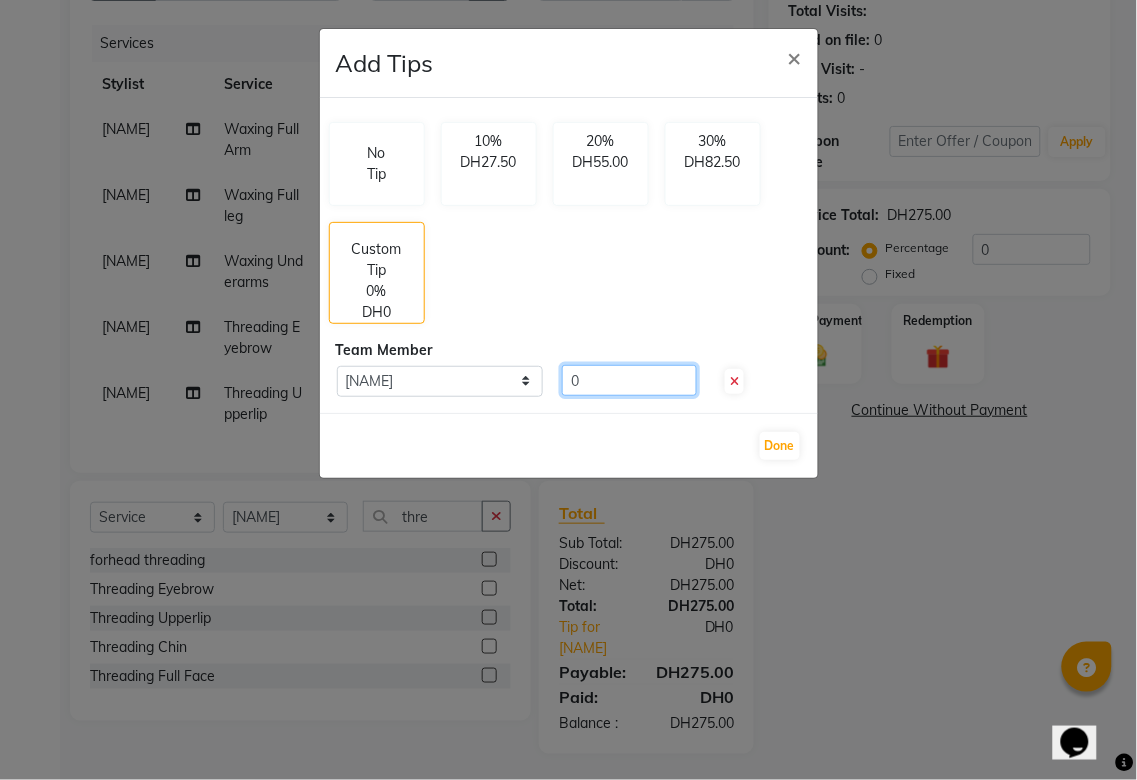 drag, startPoint x: 598, startPoint y: 386, endPoint x: 543, endPoint y: 377, distance: 55.7315 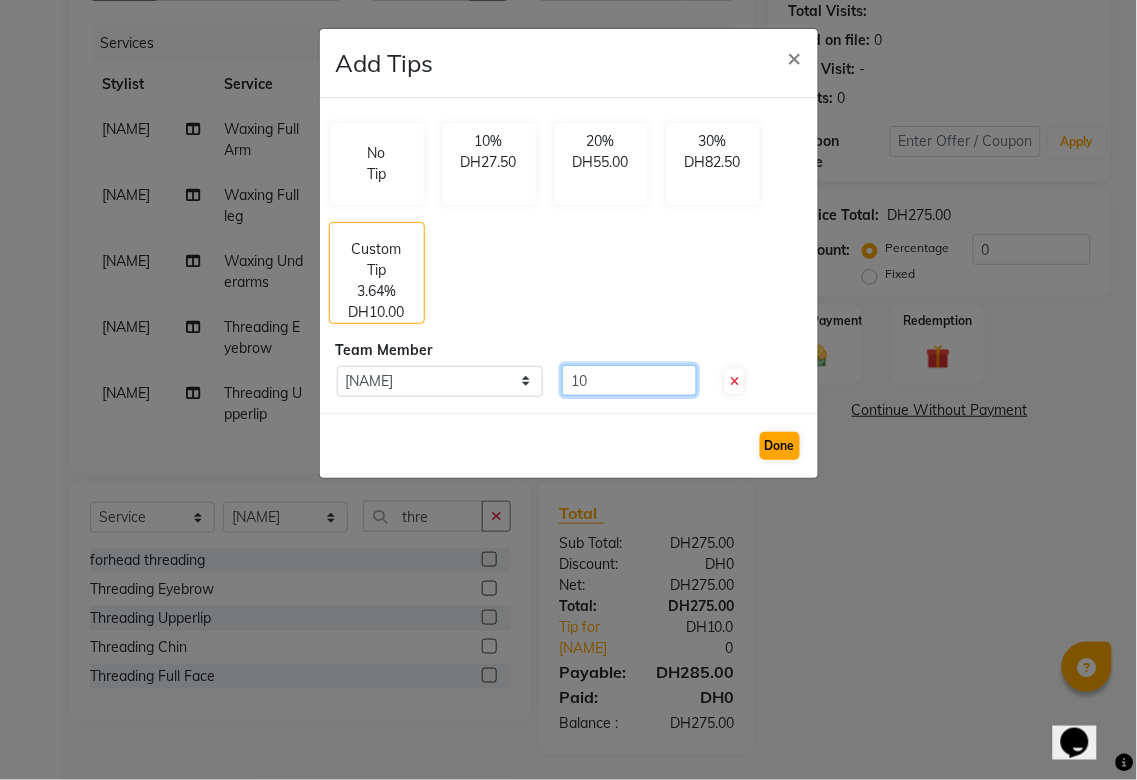 type on "10" 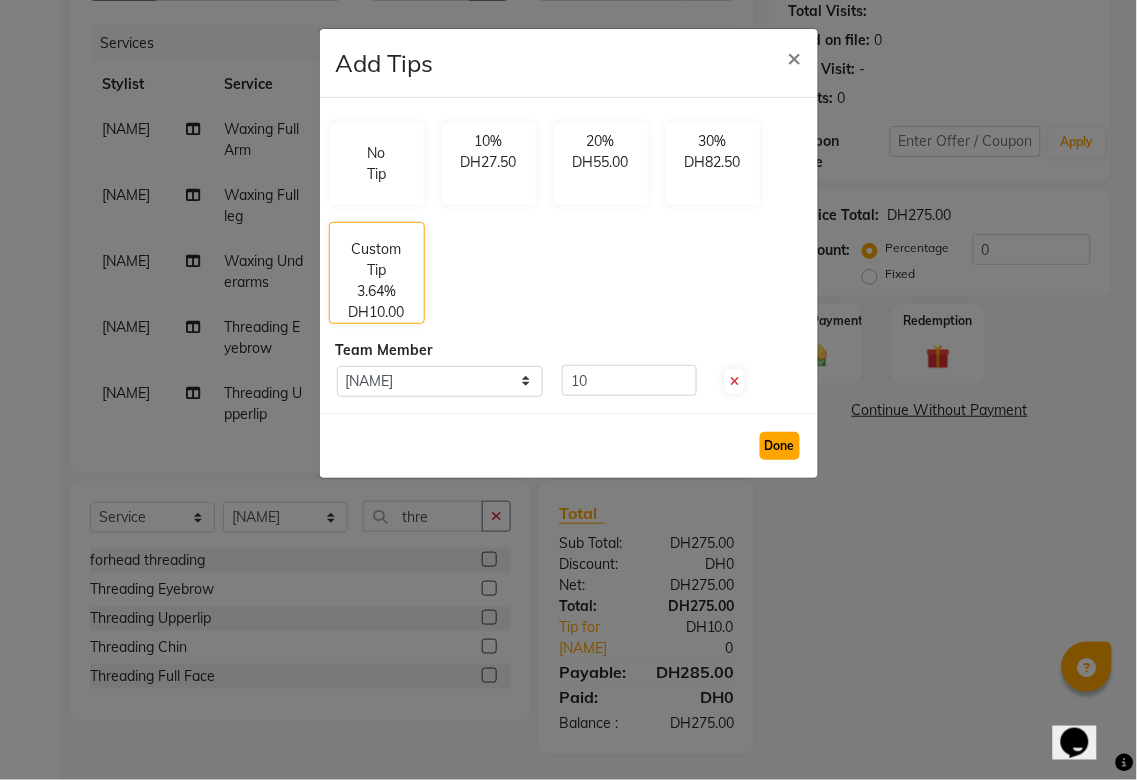 click on "Done" 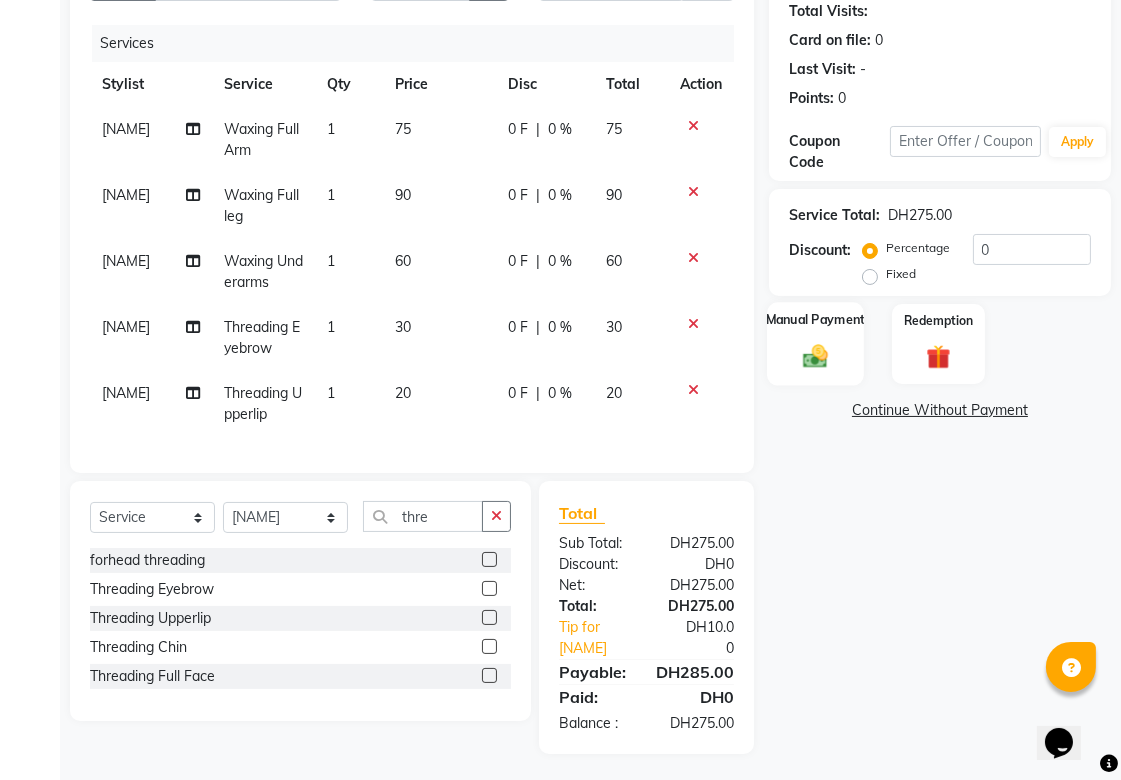 click 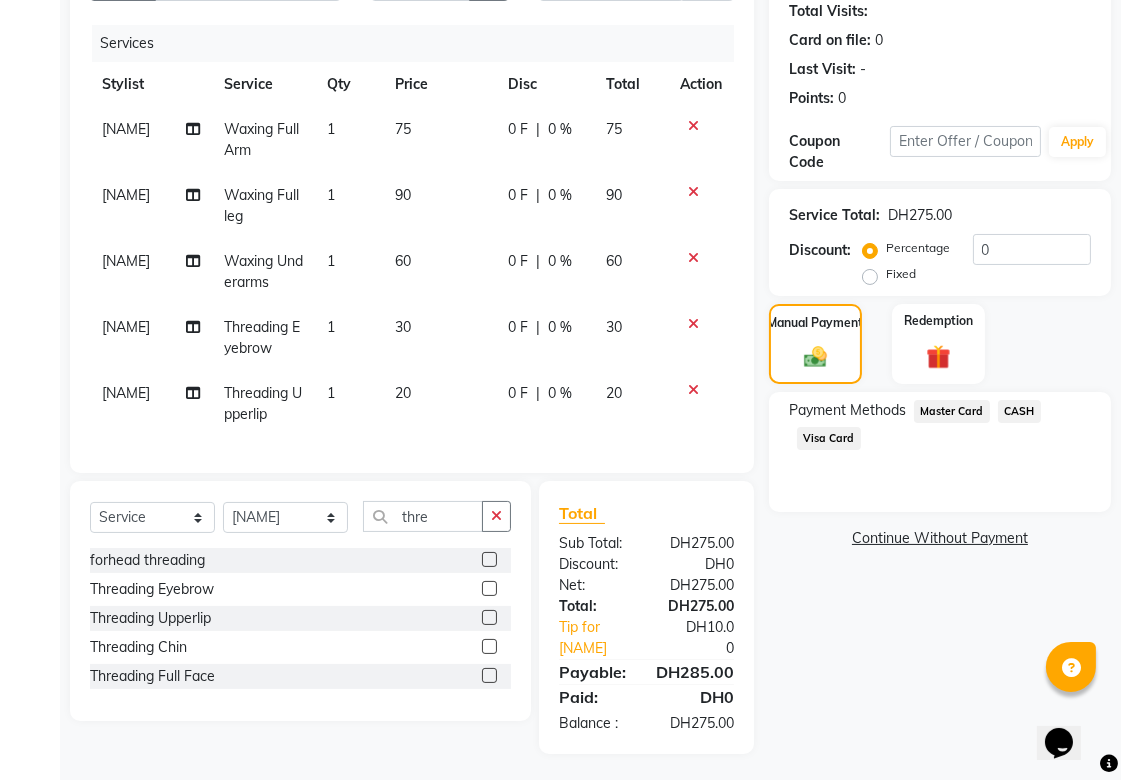 click on "Visa Card" 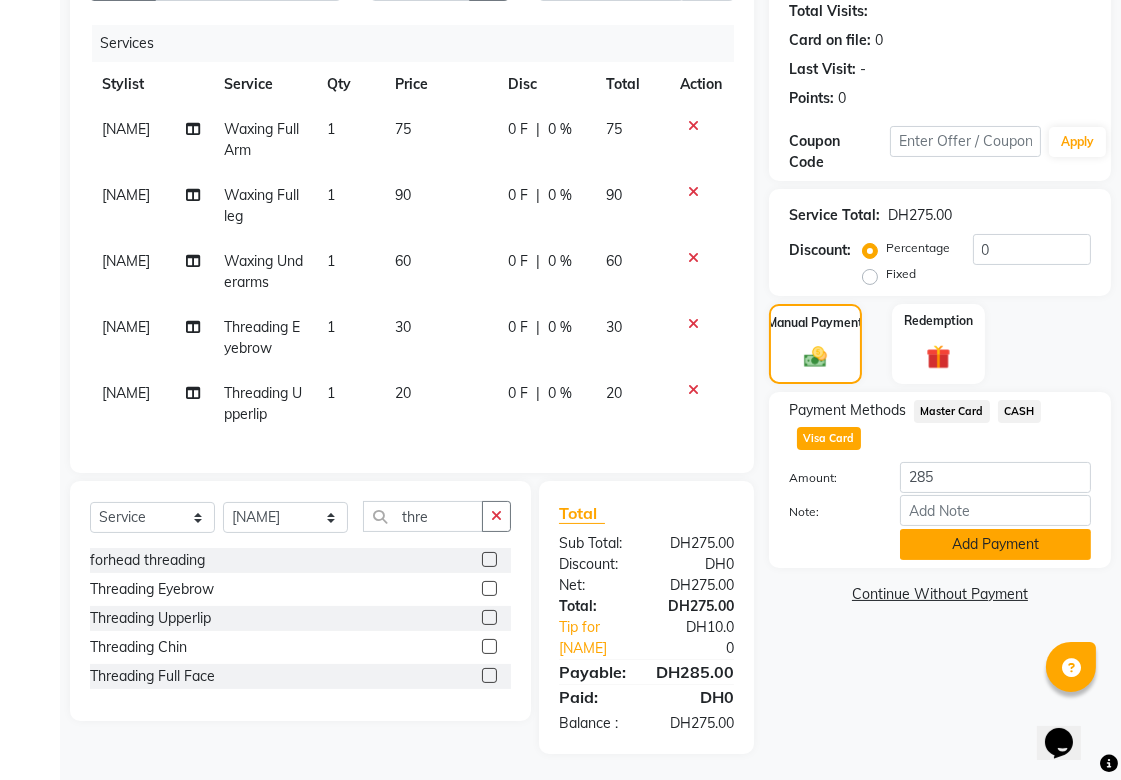 click on "Add Payment" 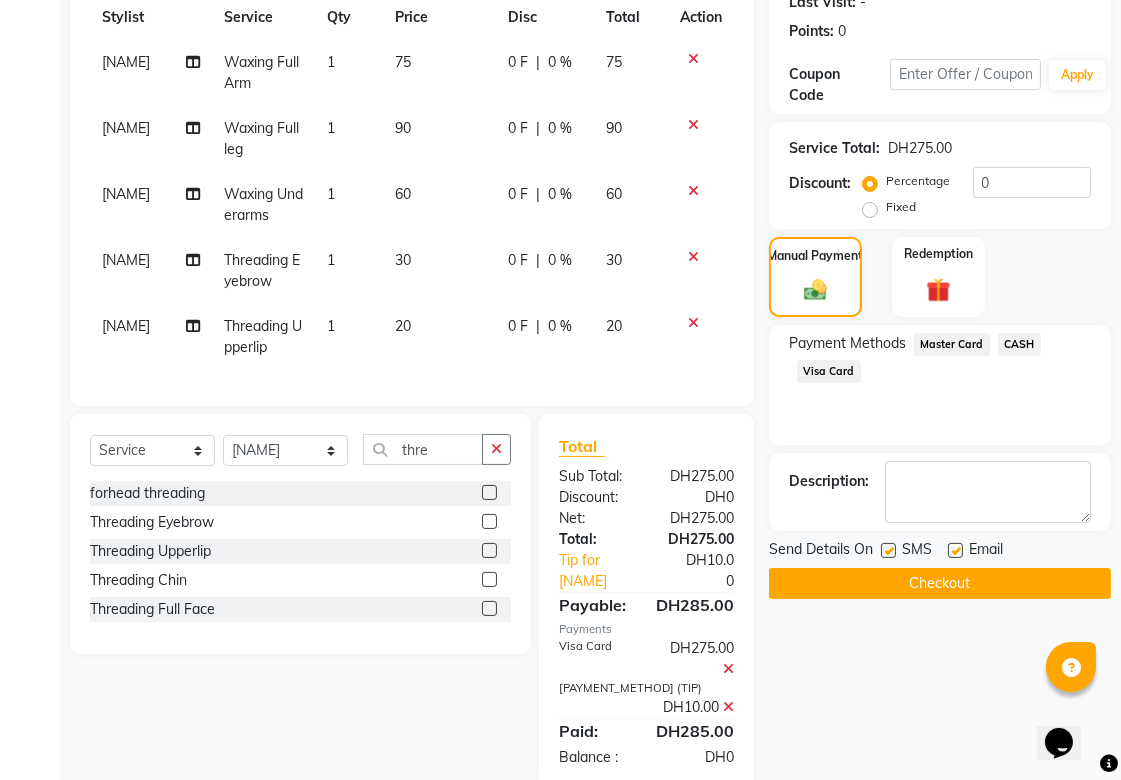scroll, scrollTop: 348, scrollLeft: 0, axis: vertical 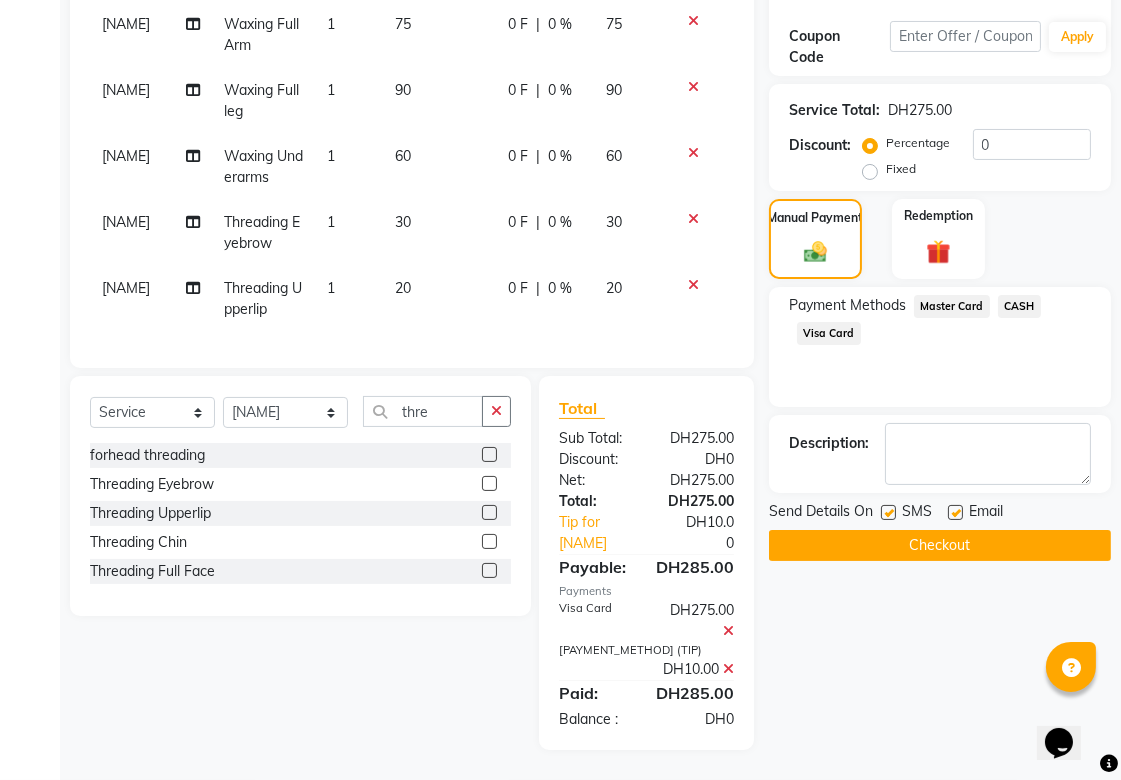click on "Checkout" 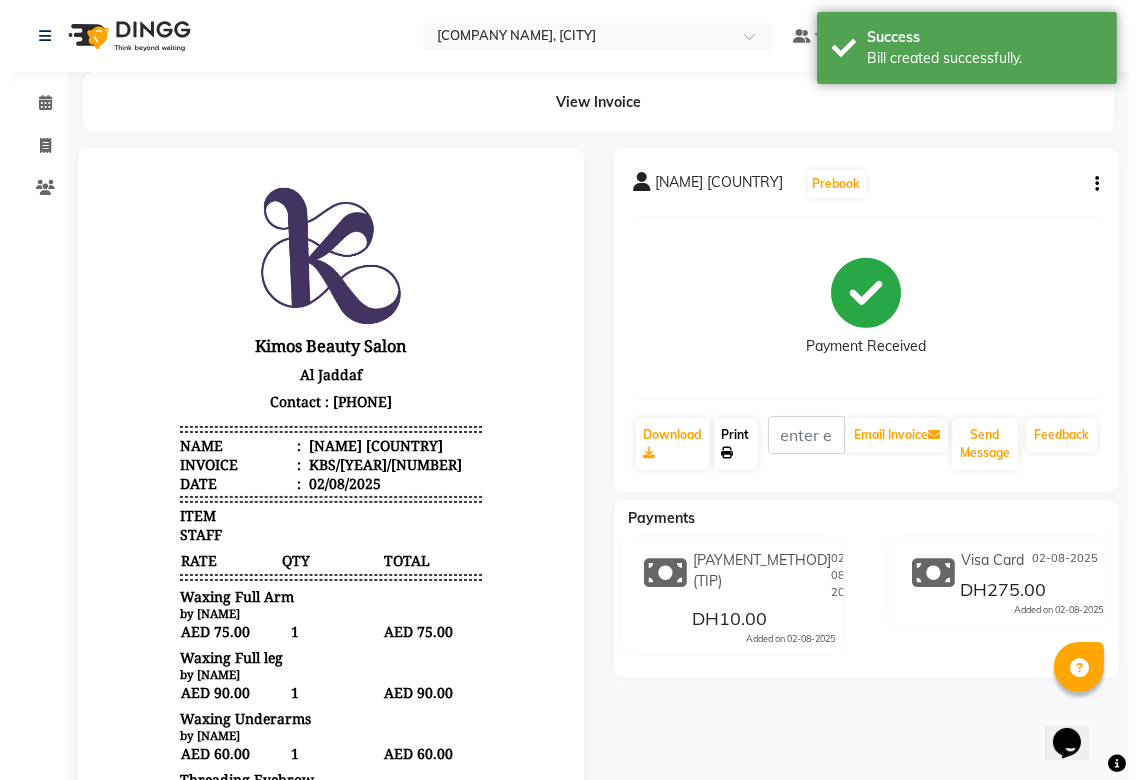 scroll, scrollTop: 0, scrollLeft: 0, axis: both 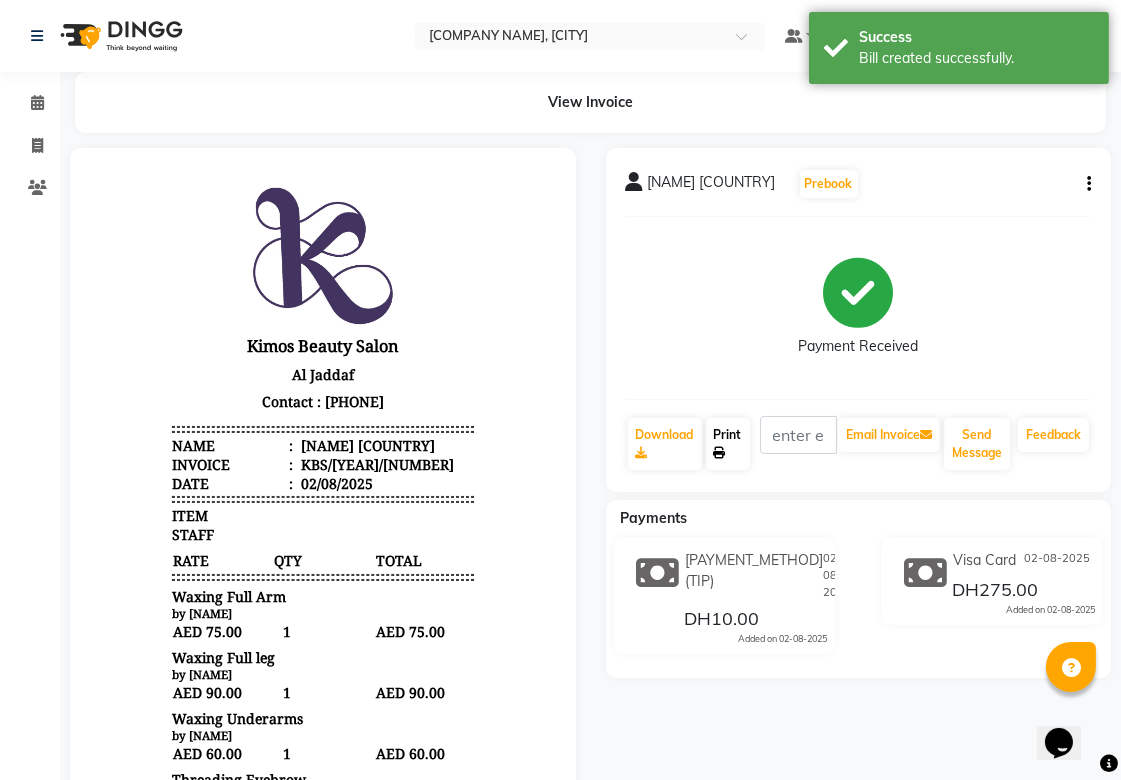 click on "Print" 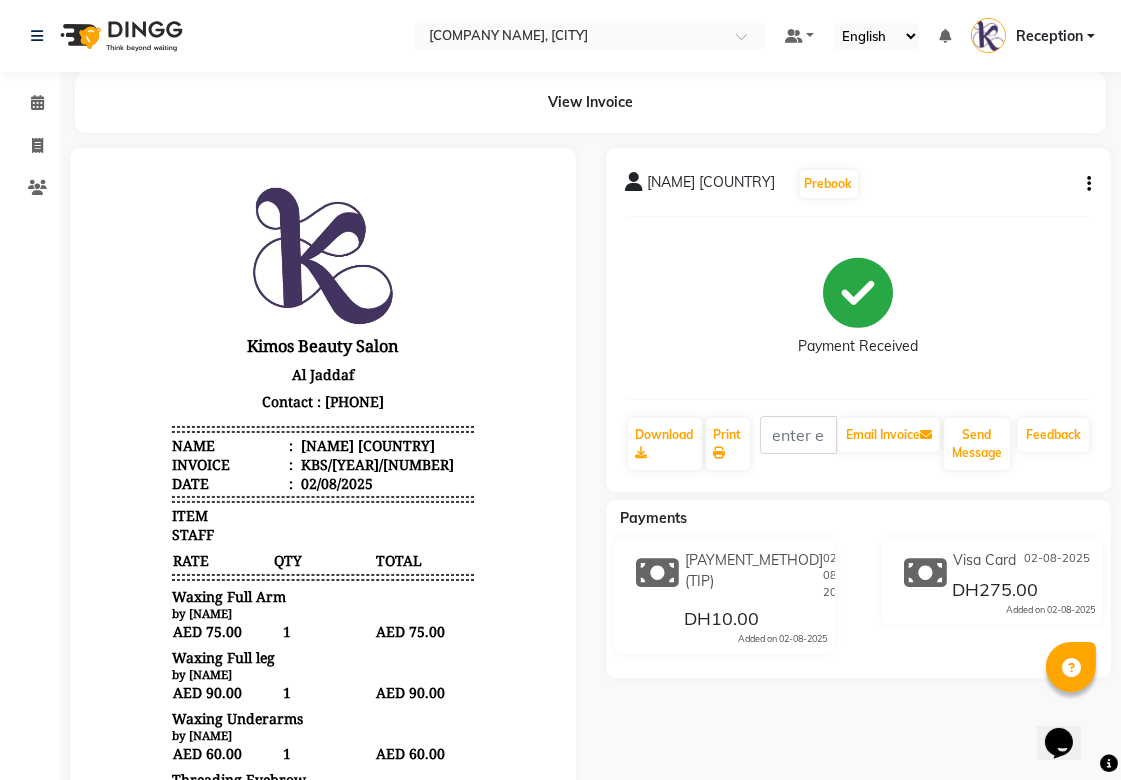 select on "service" 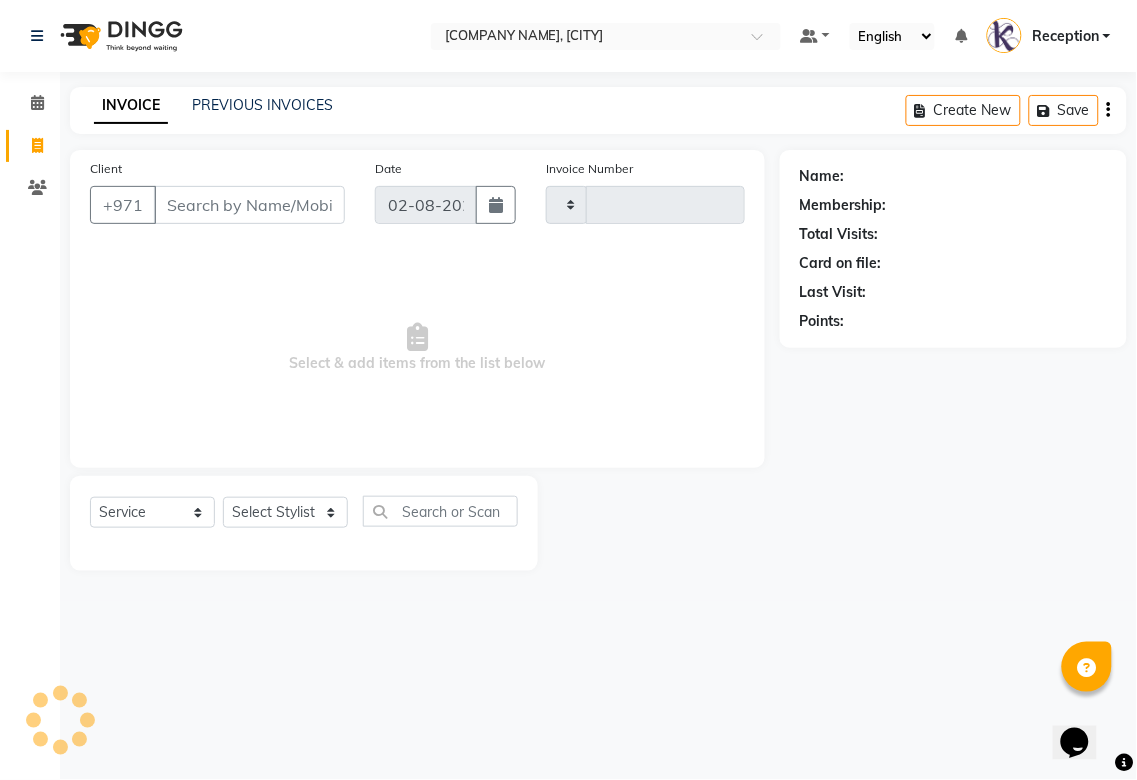 type on "0897" 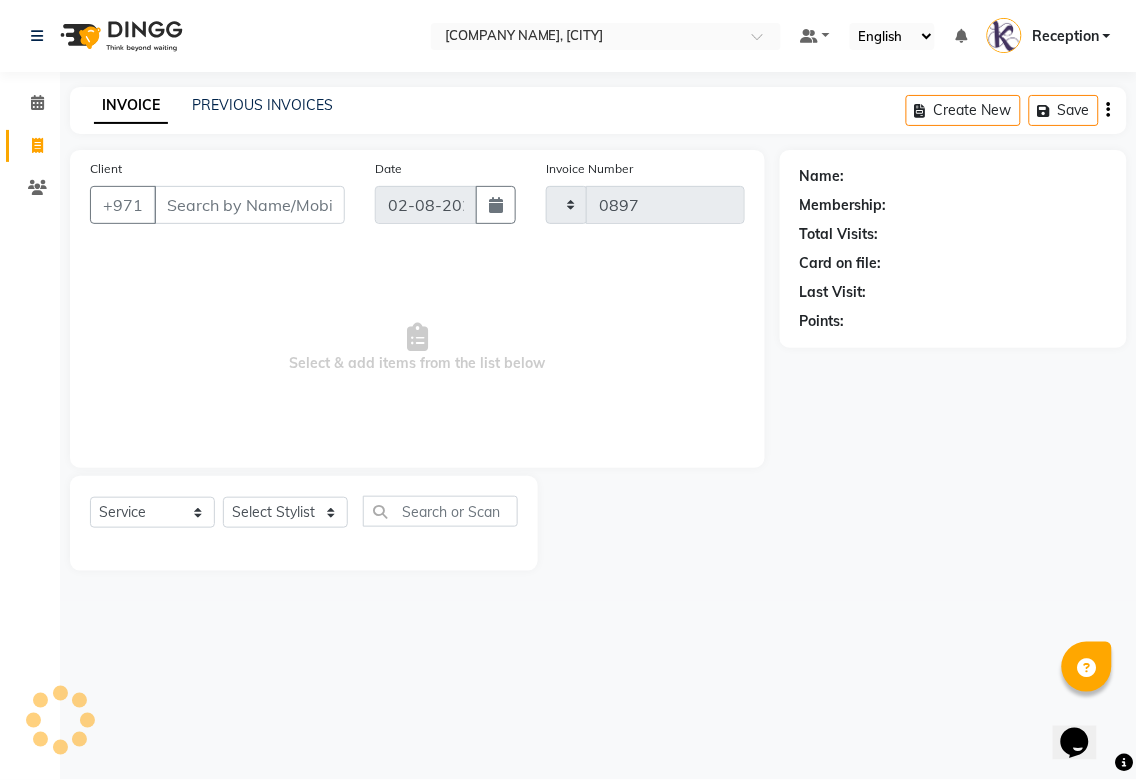 select on "3941" 